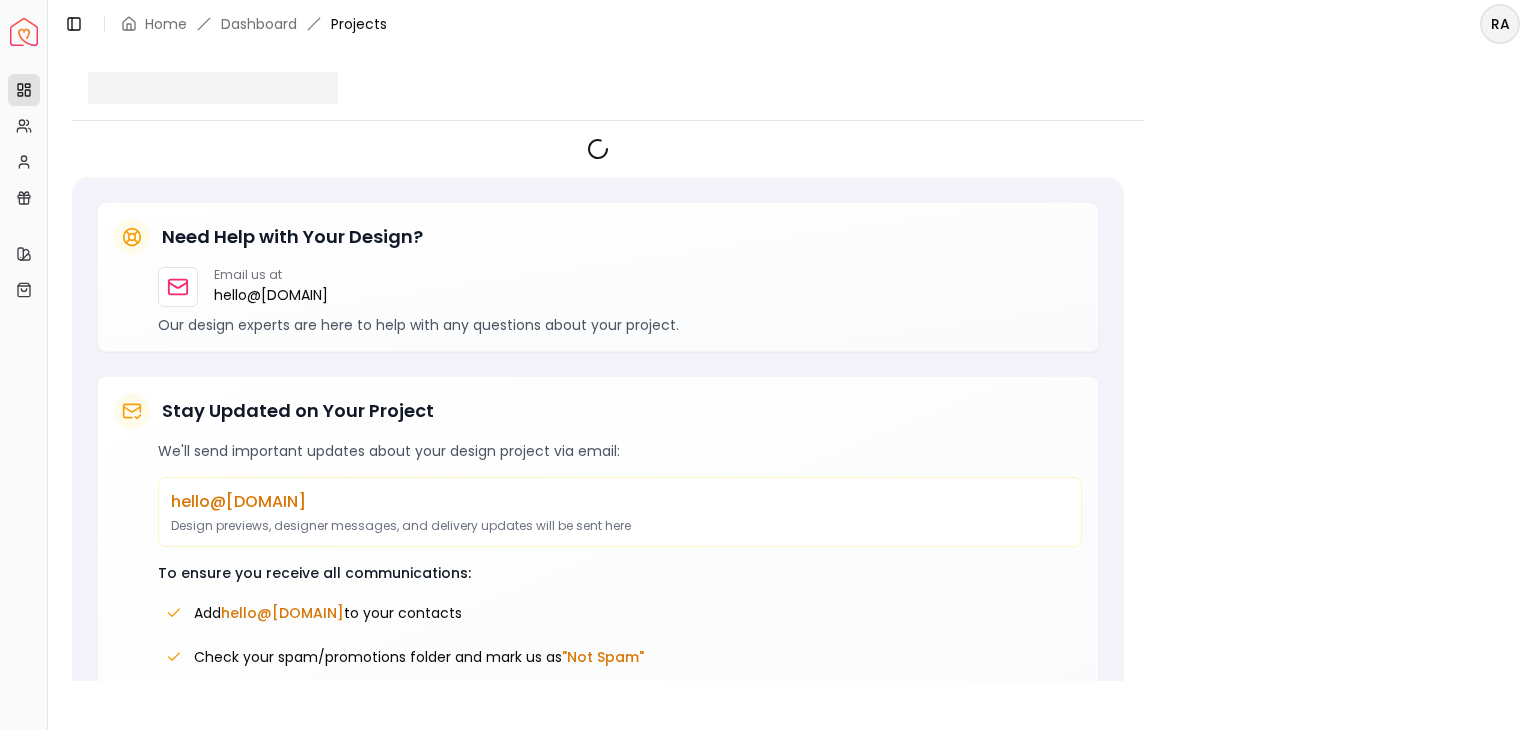 scroll, scrollTop: 0, scrollLeft: 0, axis: both 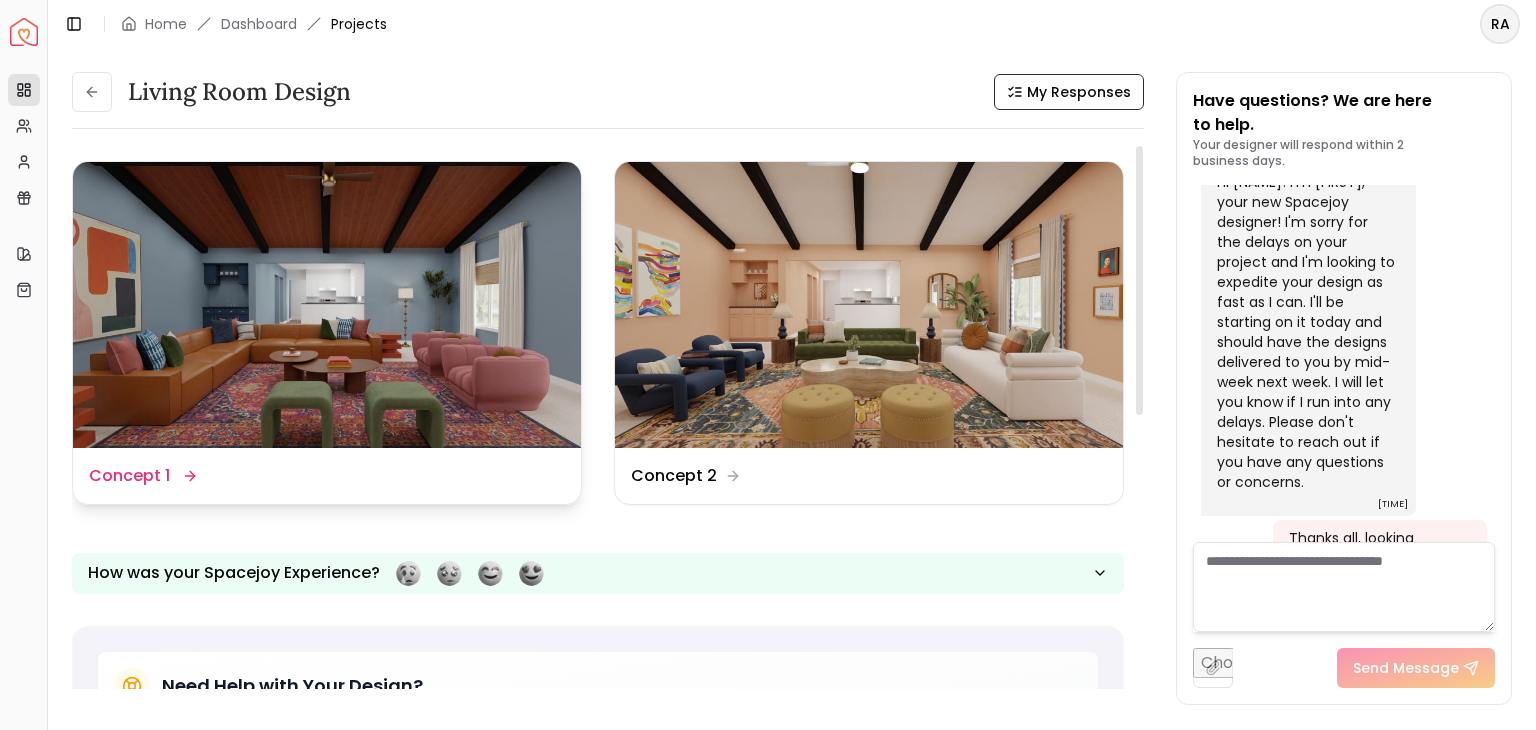click on "Concept 1" at bounding box center (129, 476) 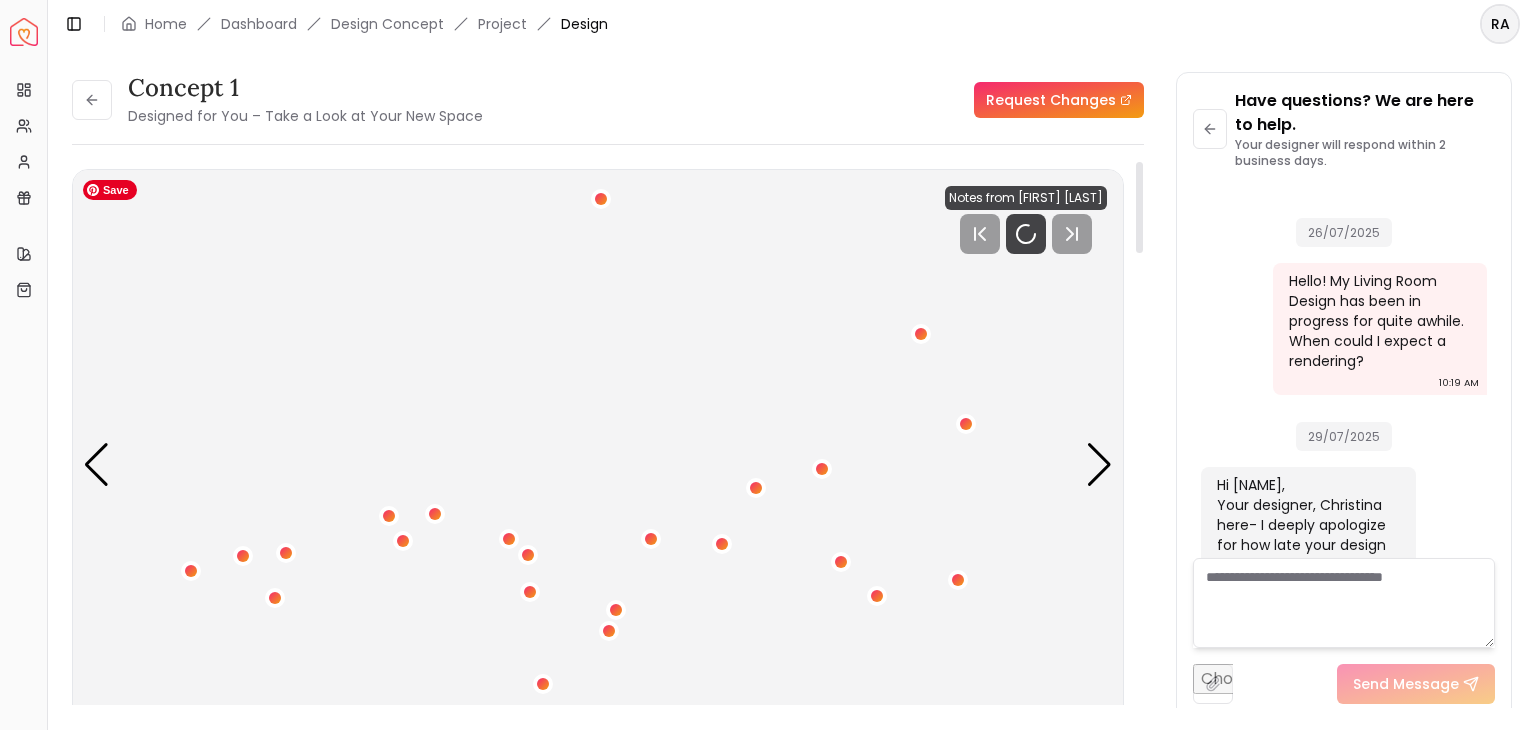 scroll, scrollTop: 1175, scrollLeft: 0, axis: vertical 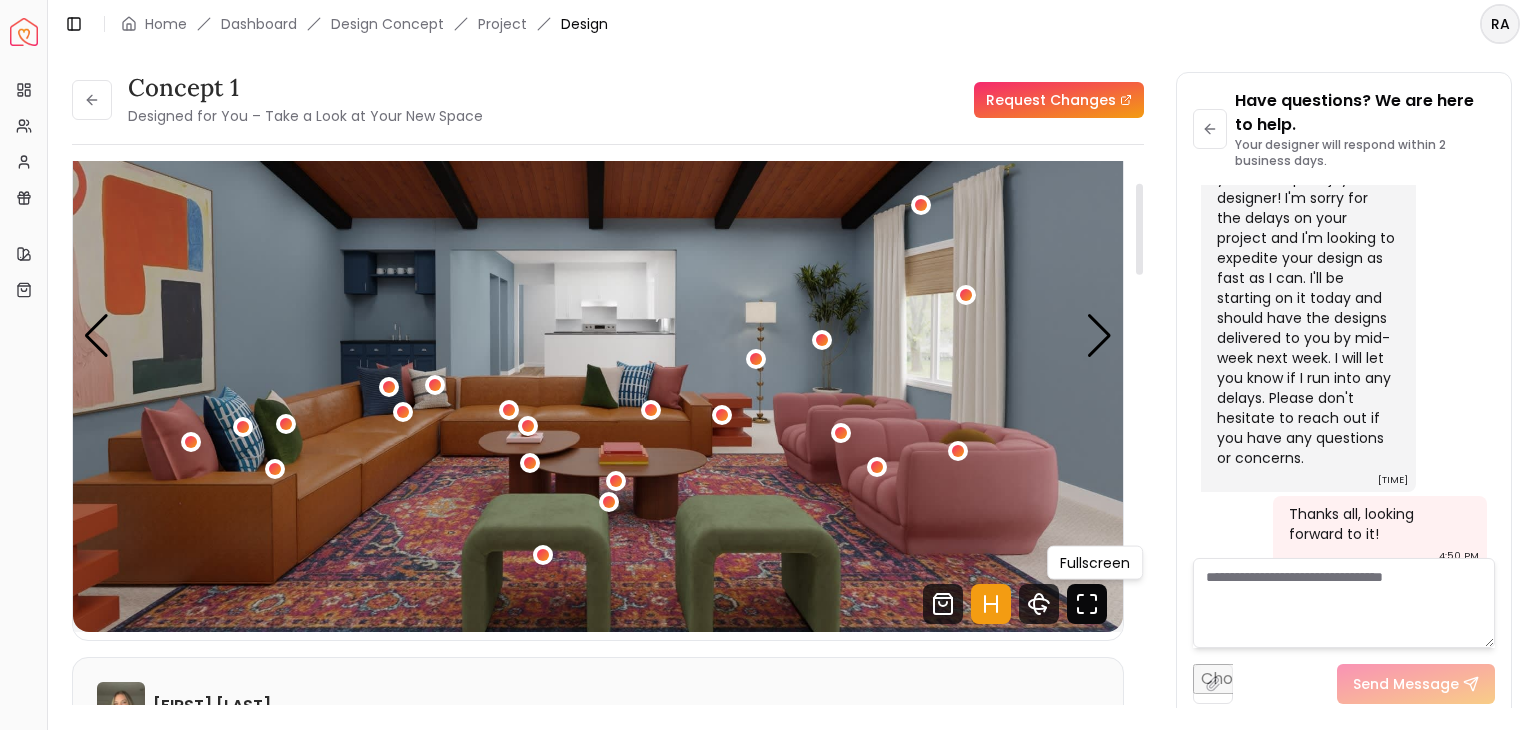 click 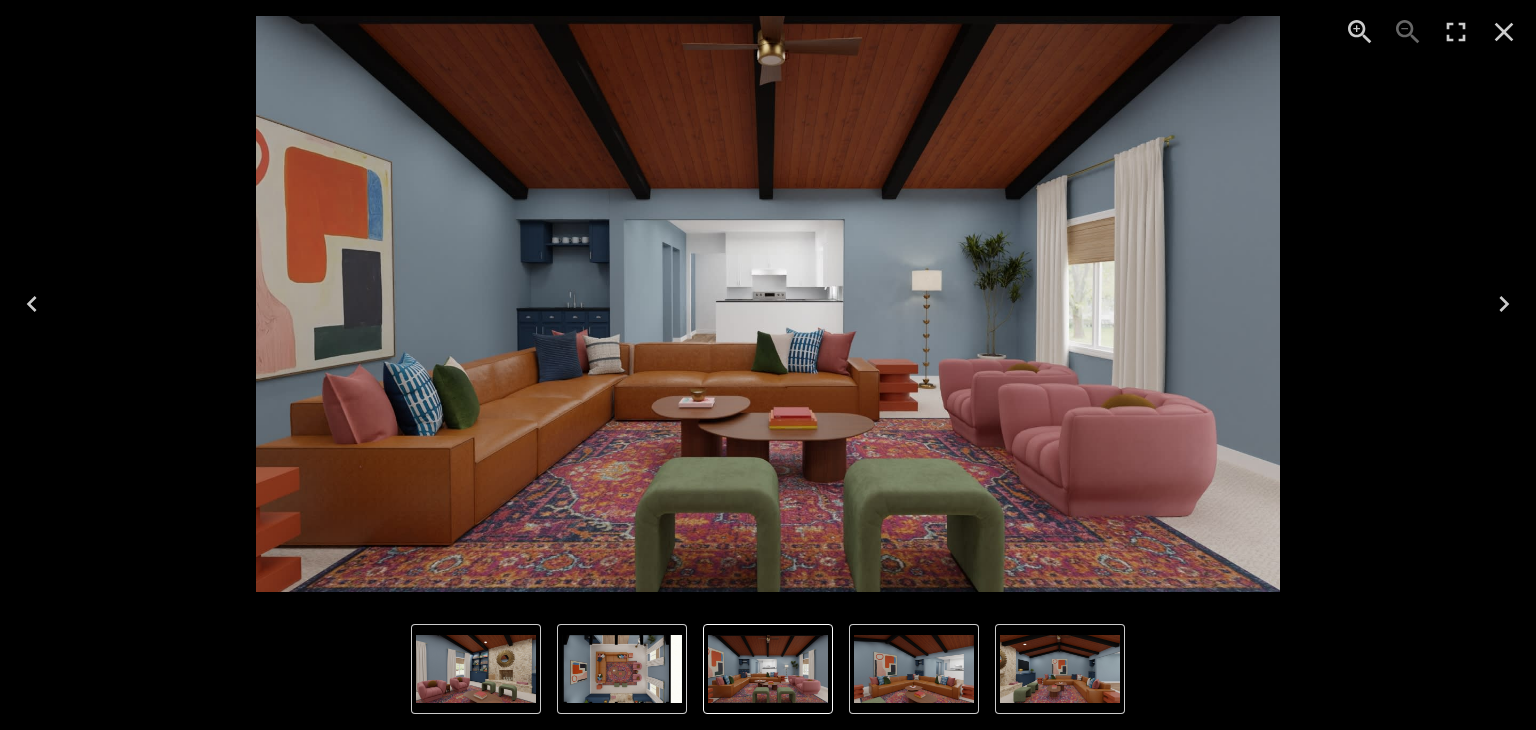 click 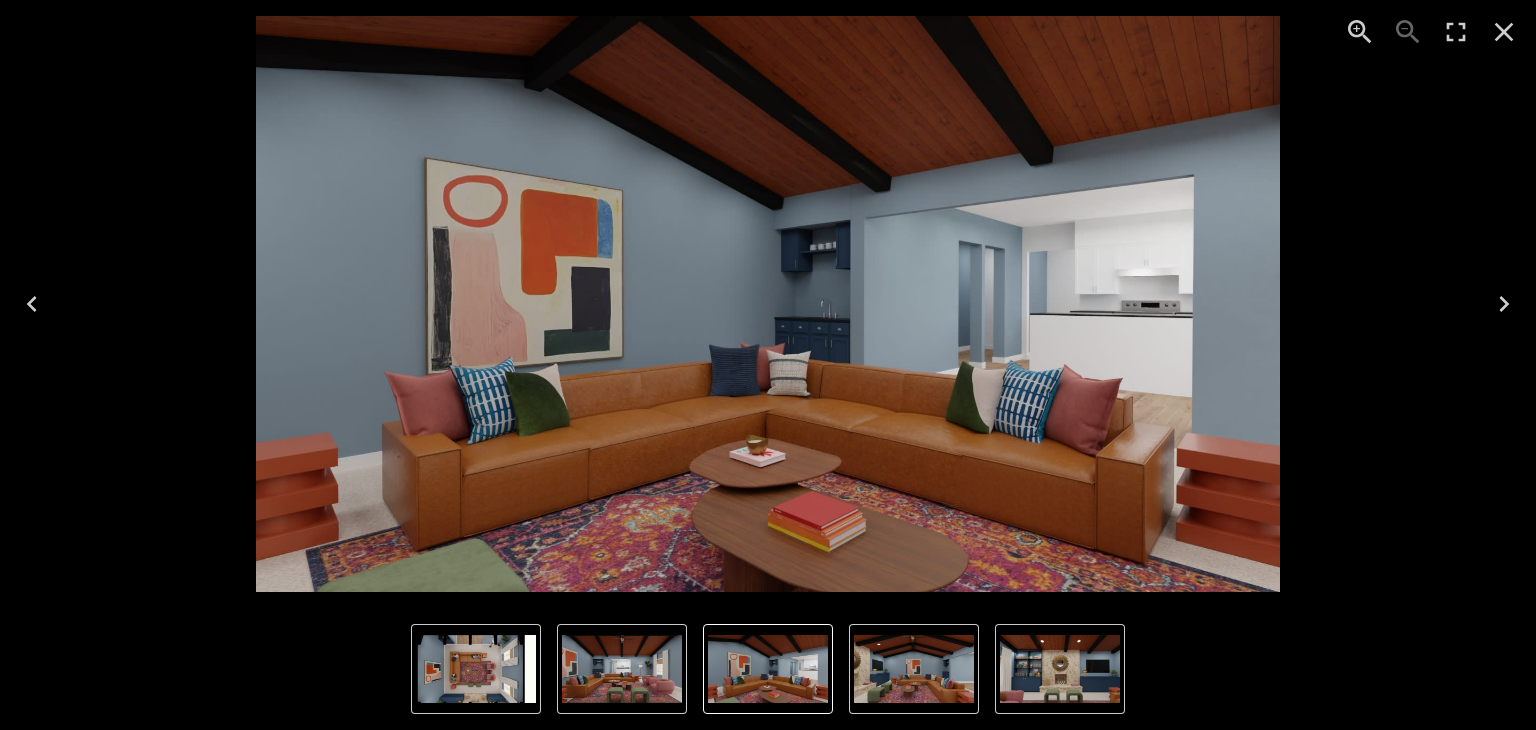 click 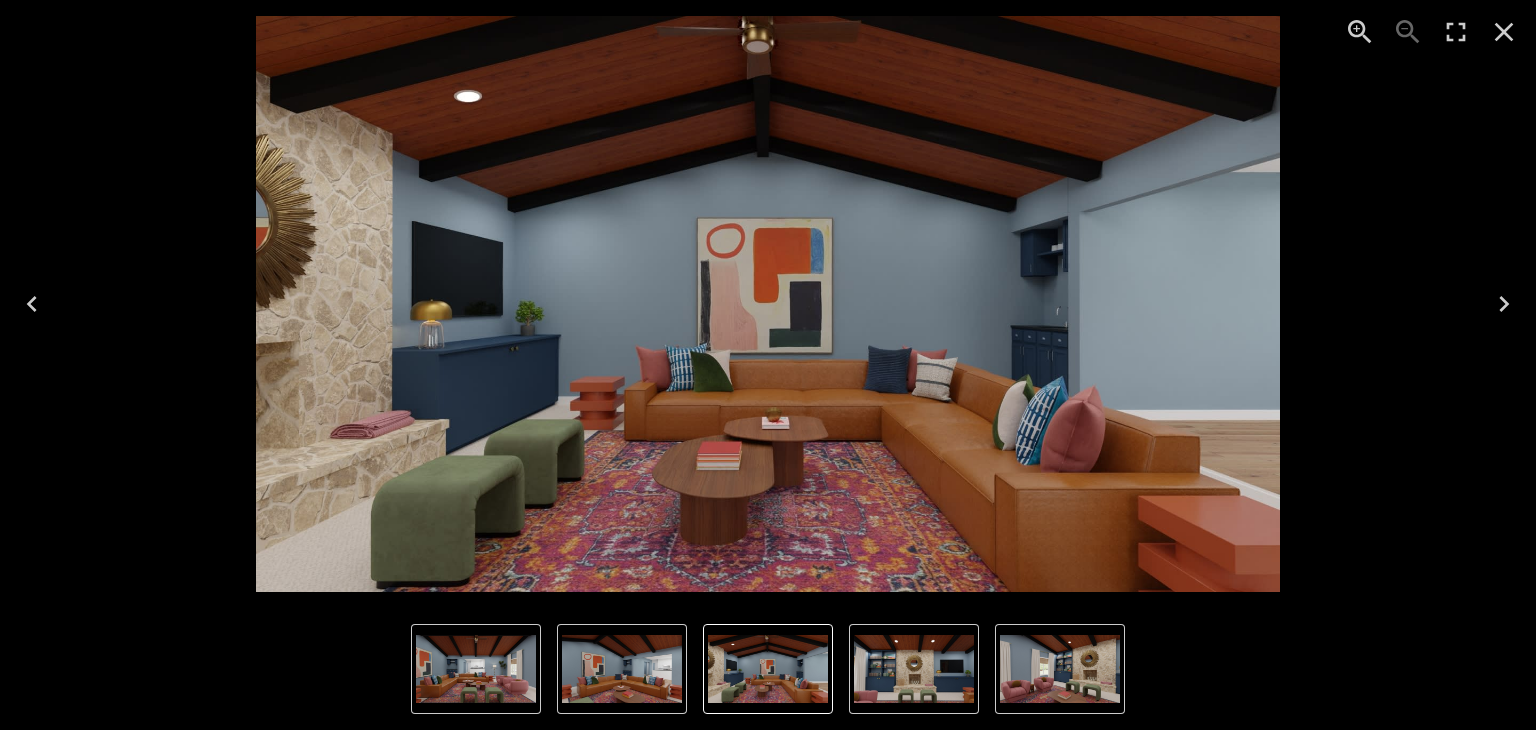 click 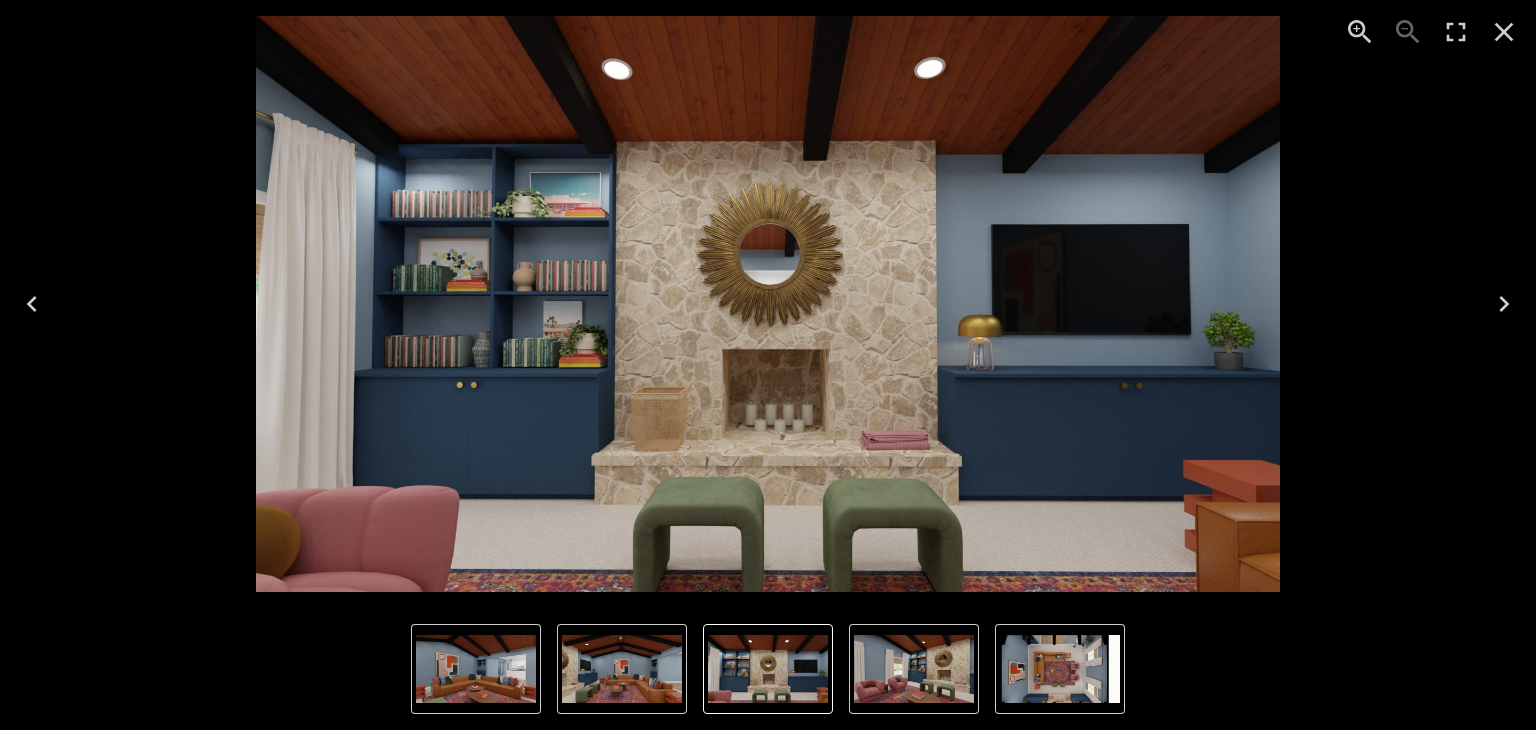 click 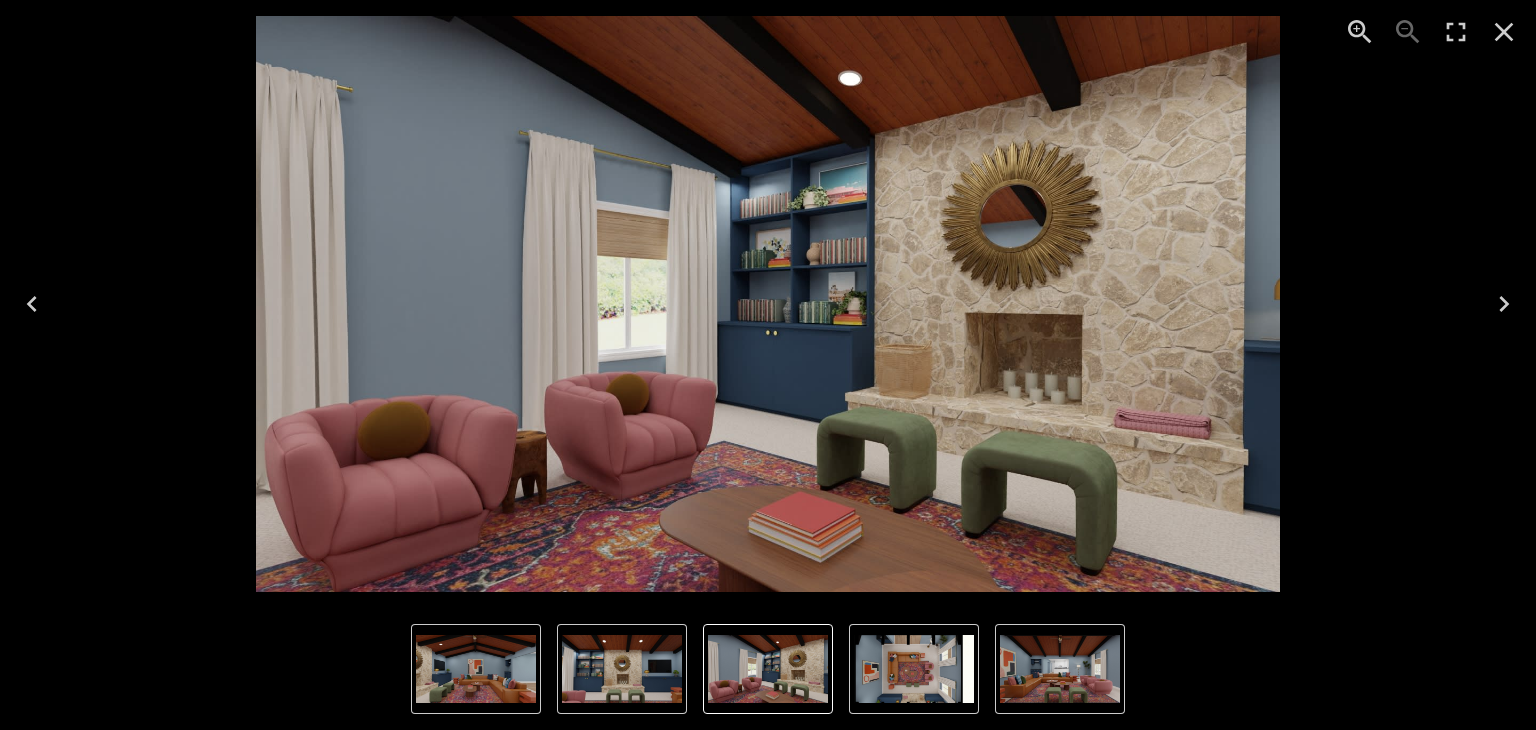 drag, startPoint x: 1535, startPoint y: 297, endPoint x: 1457, endPoint y: 147, distance: 169.06804 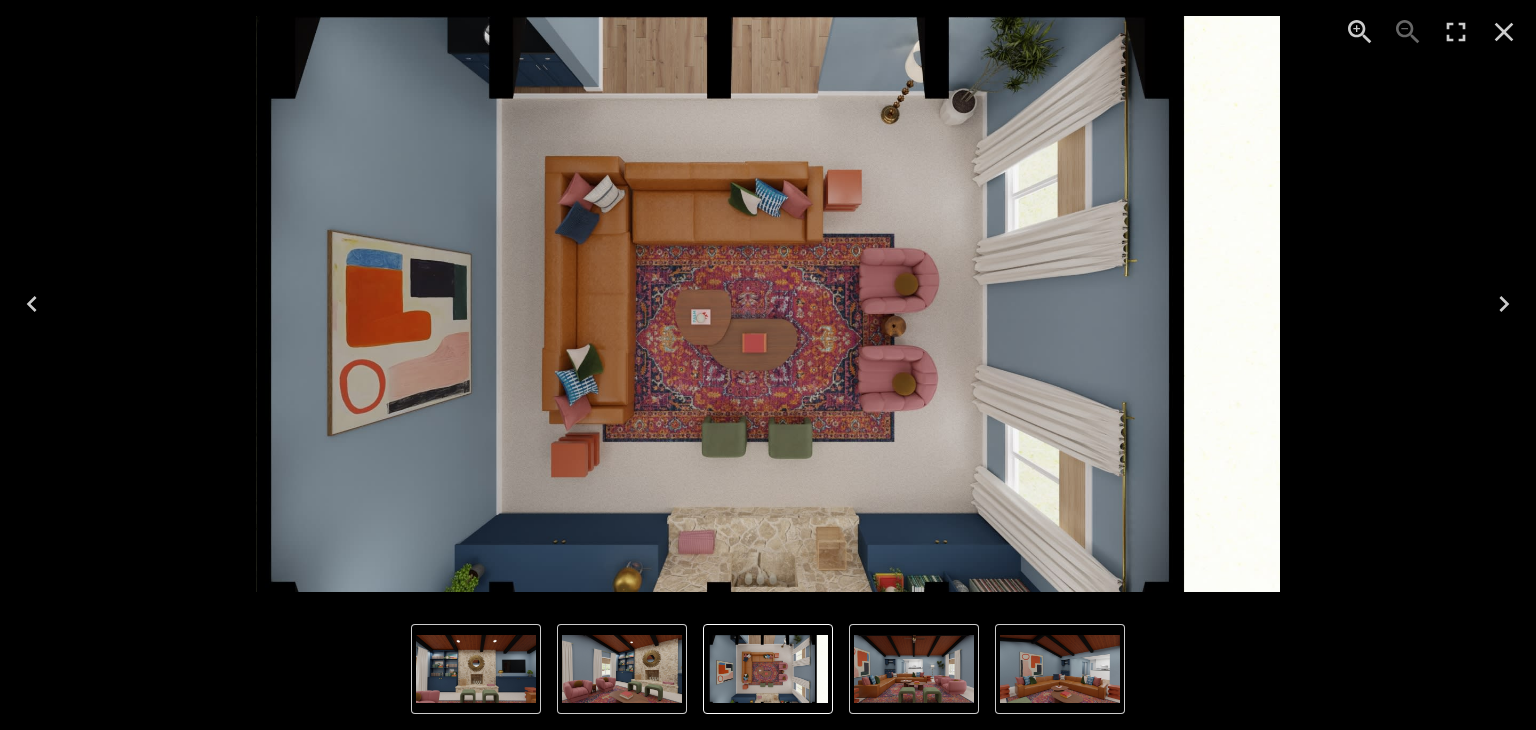 click 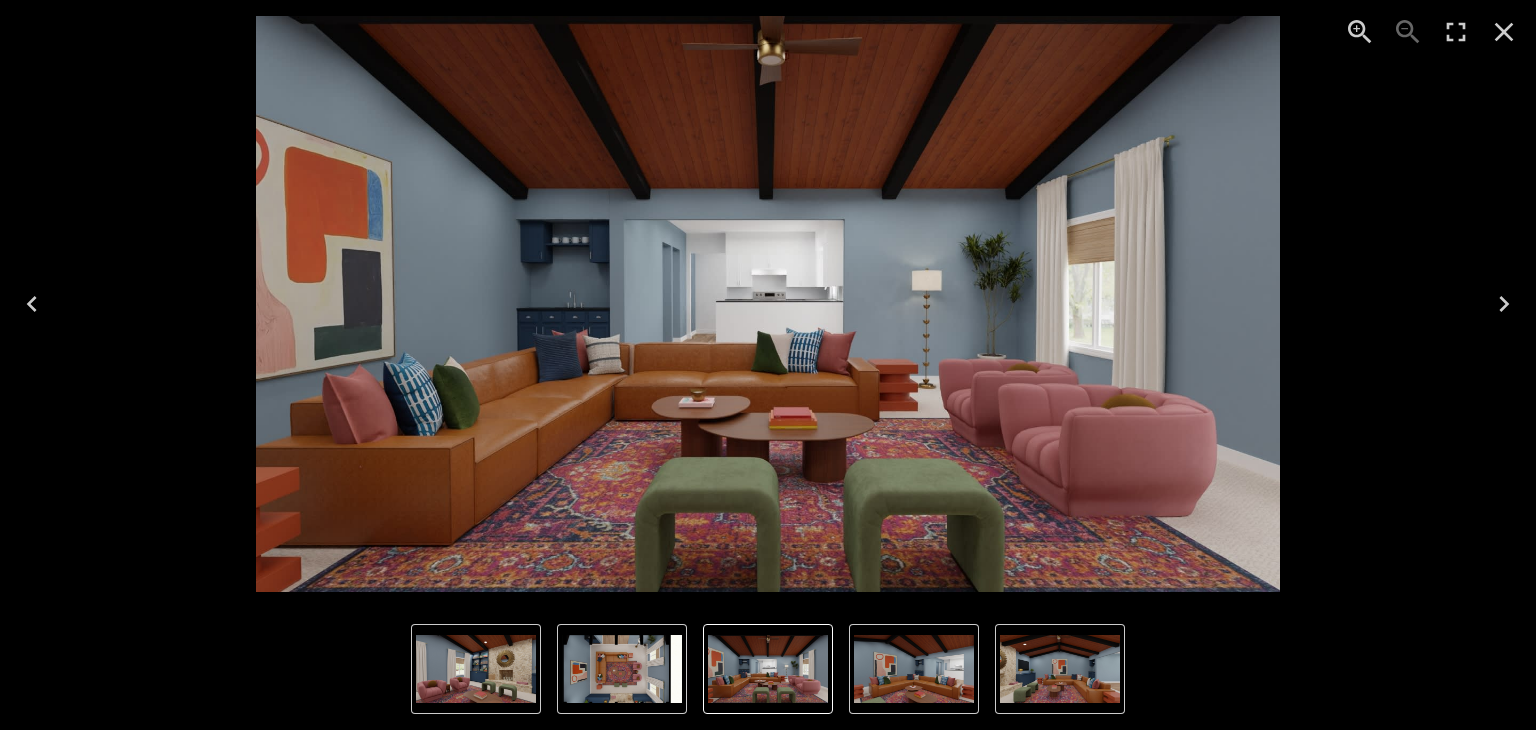 click 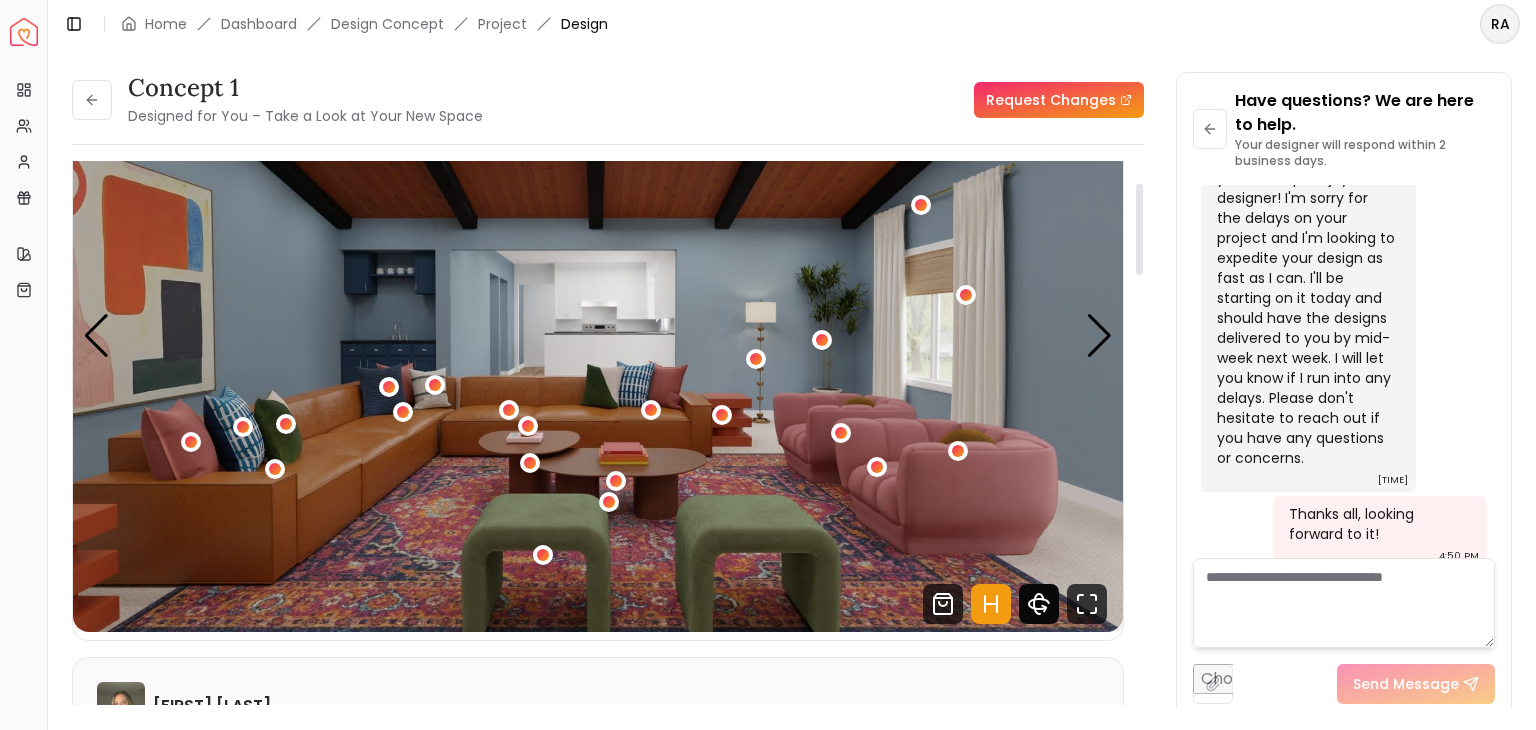 click 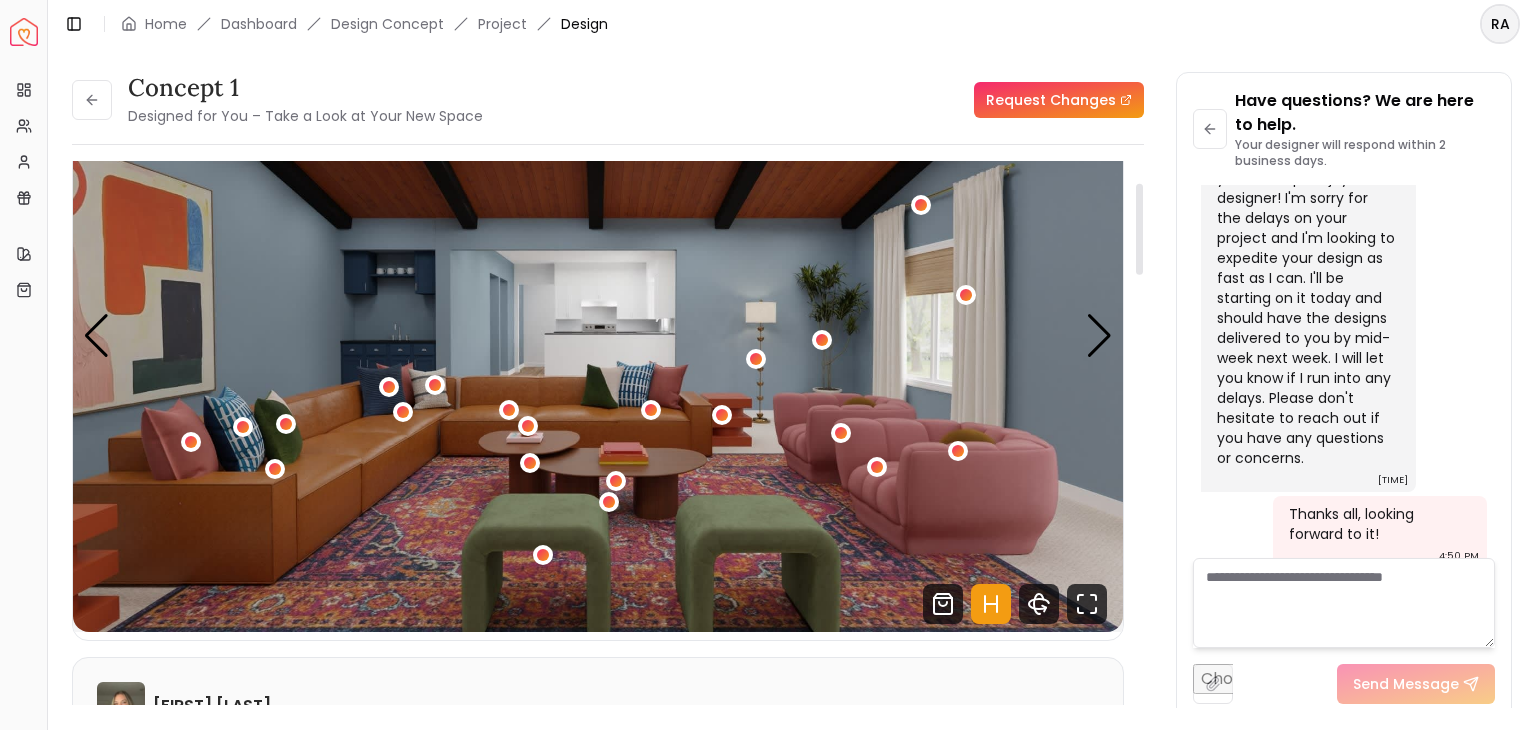 scroll, scrollTop: 1040, scrollLeft: 0, axis: vertical 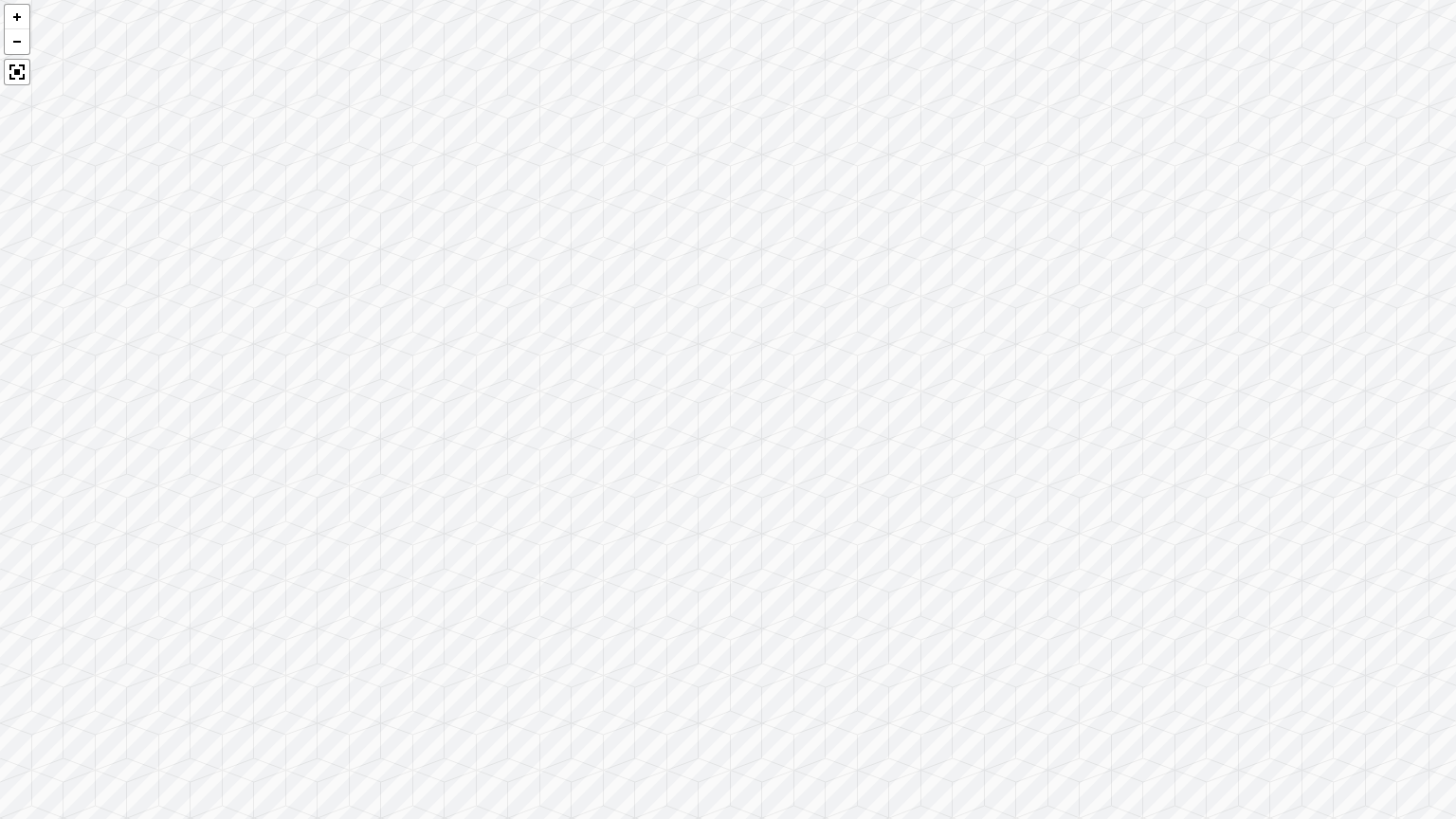 drag, startPoint x: 1062, startPoint y: 490, endPoint x: 512, endPoint y: 328, distance: 573.36201 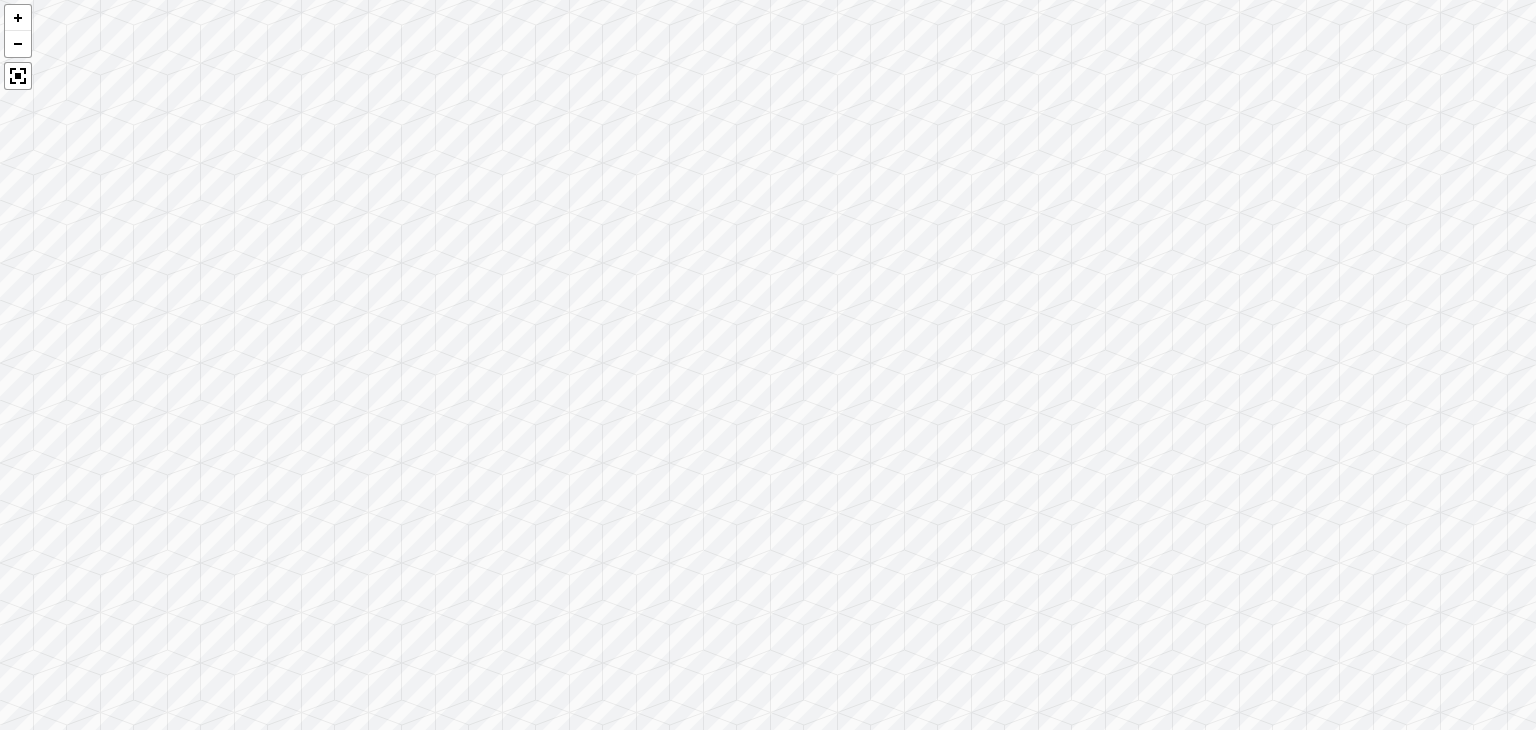 scroll, scrollTop: 1175, scrollLeft: 0, axis: vertical 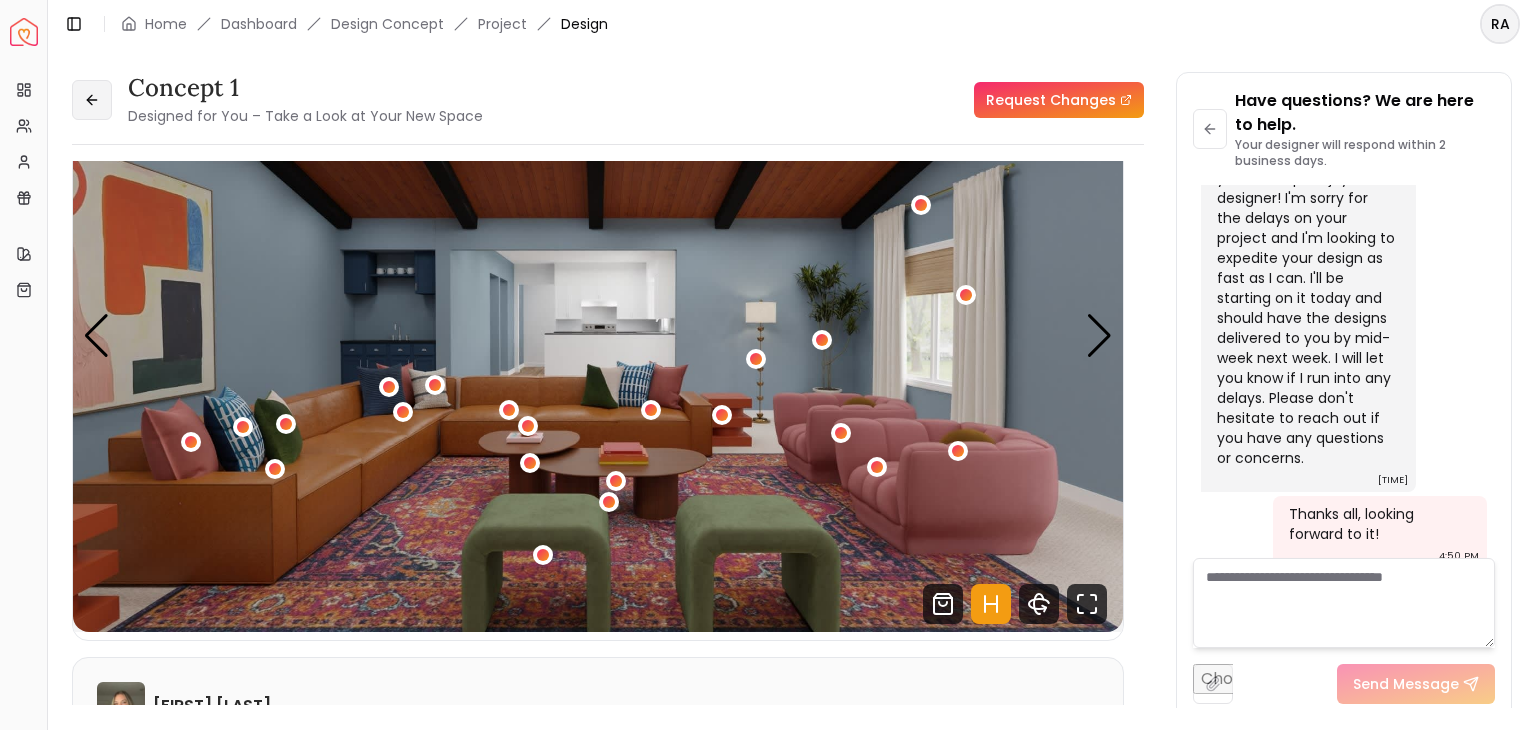 click 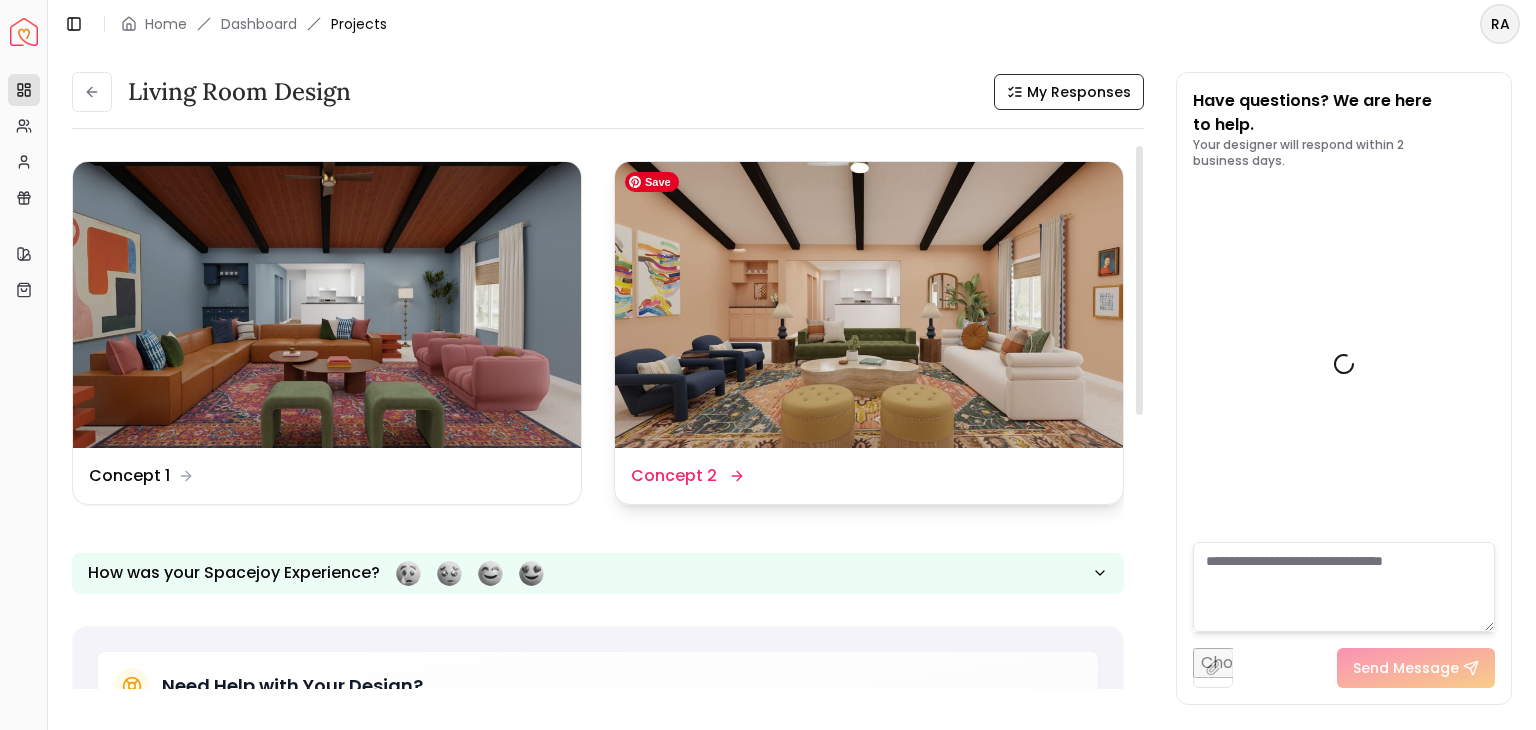 click at bounding box center (869, 305) 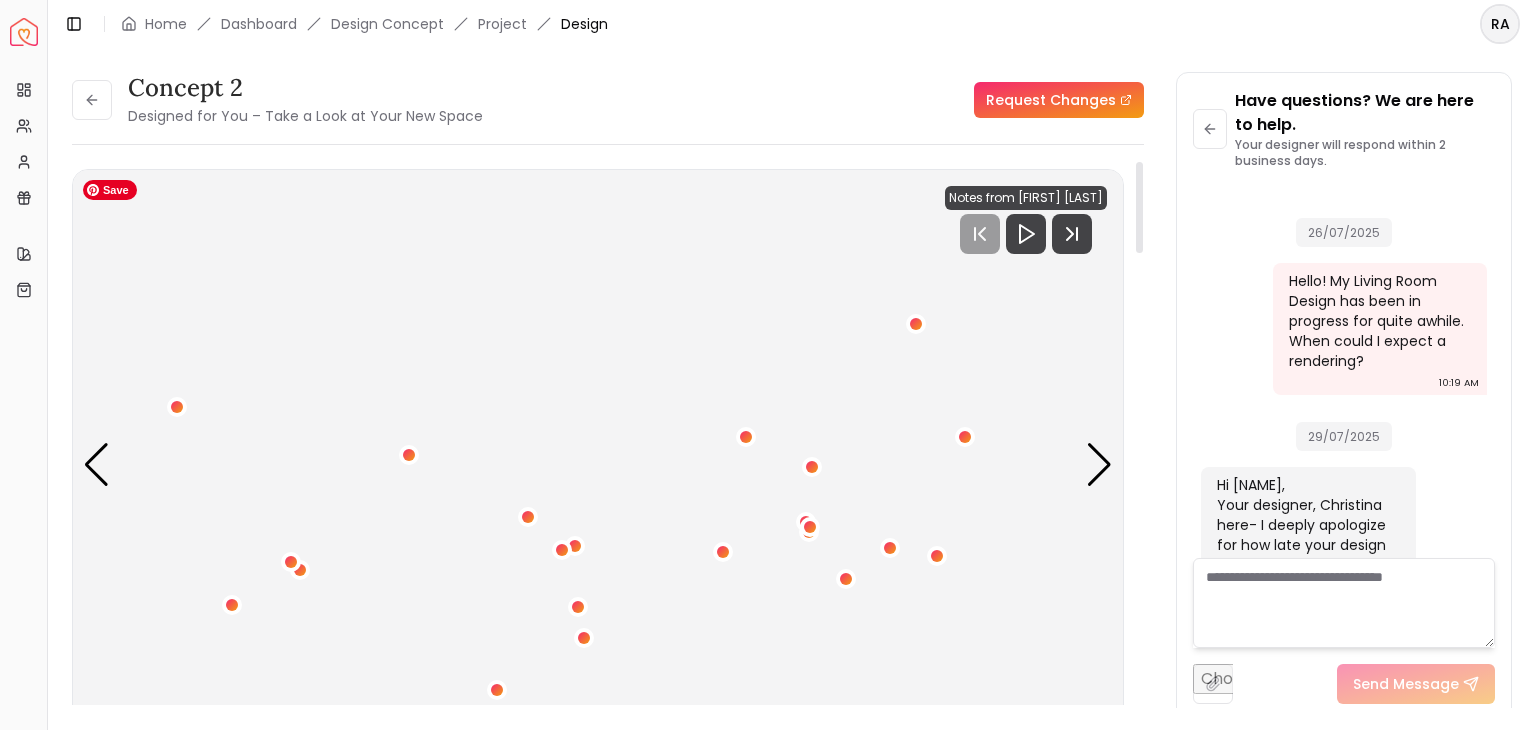 scroll, scrollTop: 1175, scrollLeft: 0, axis: vertical 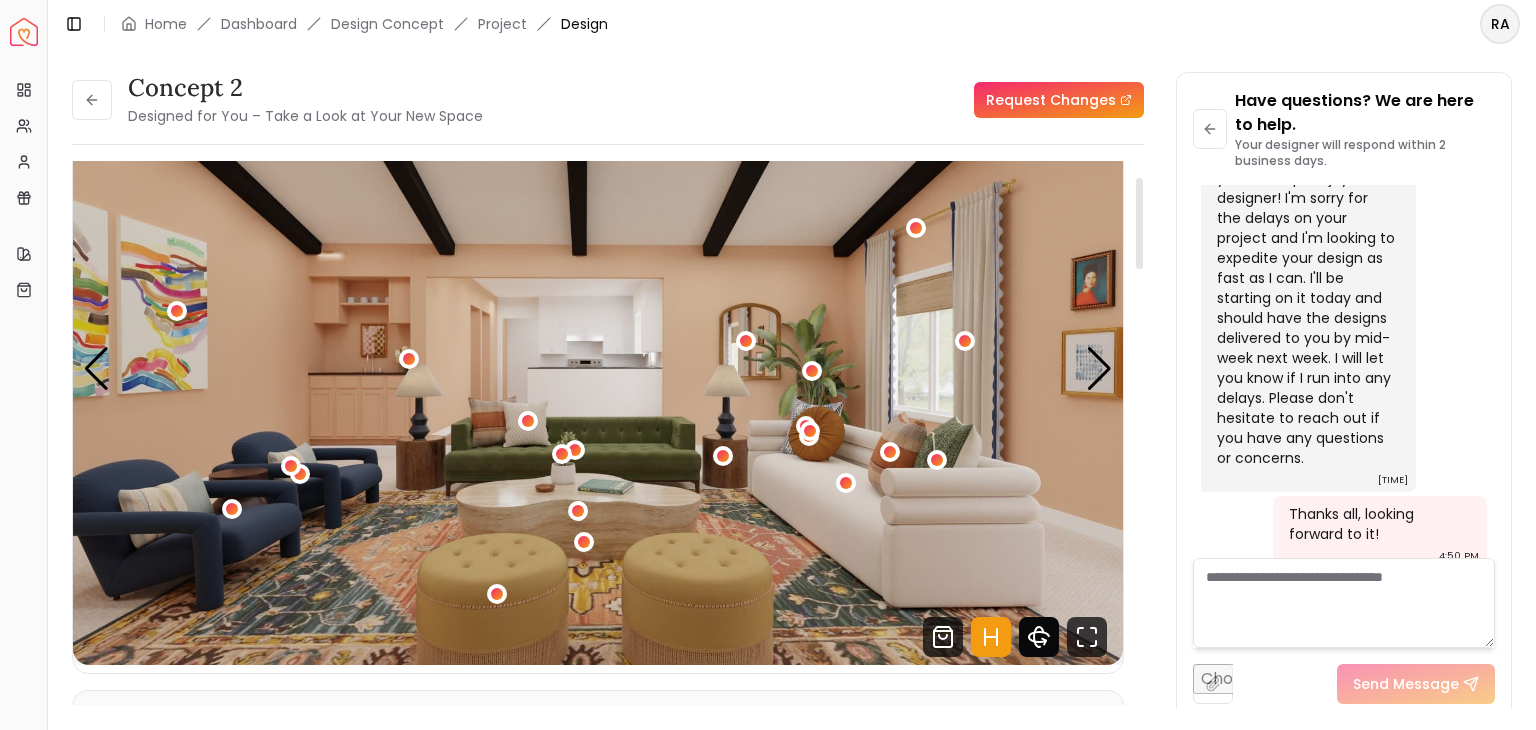 click 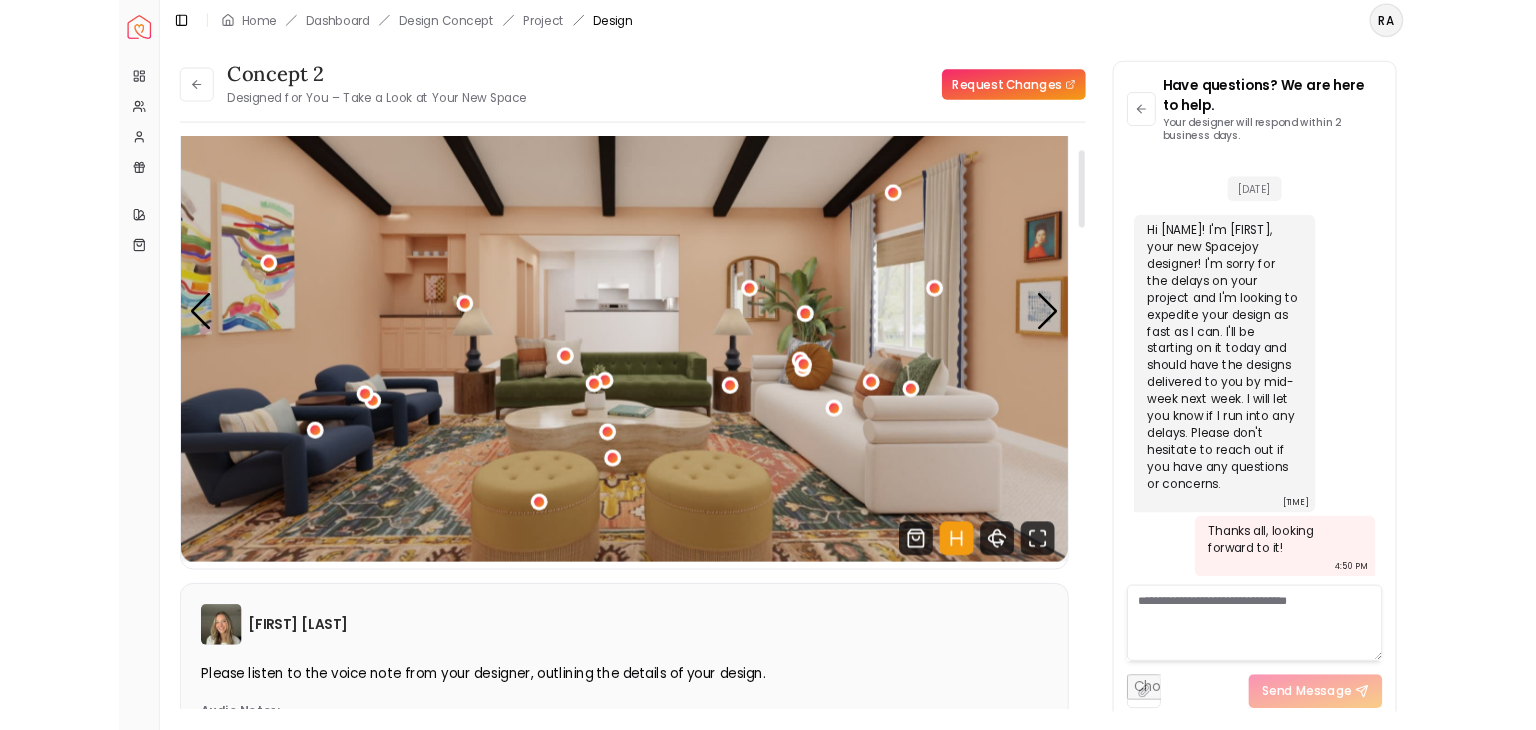 scroll, scrollTop: 1040, scrollLeft: 0, axis: vertical 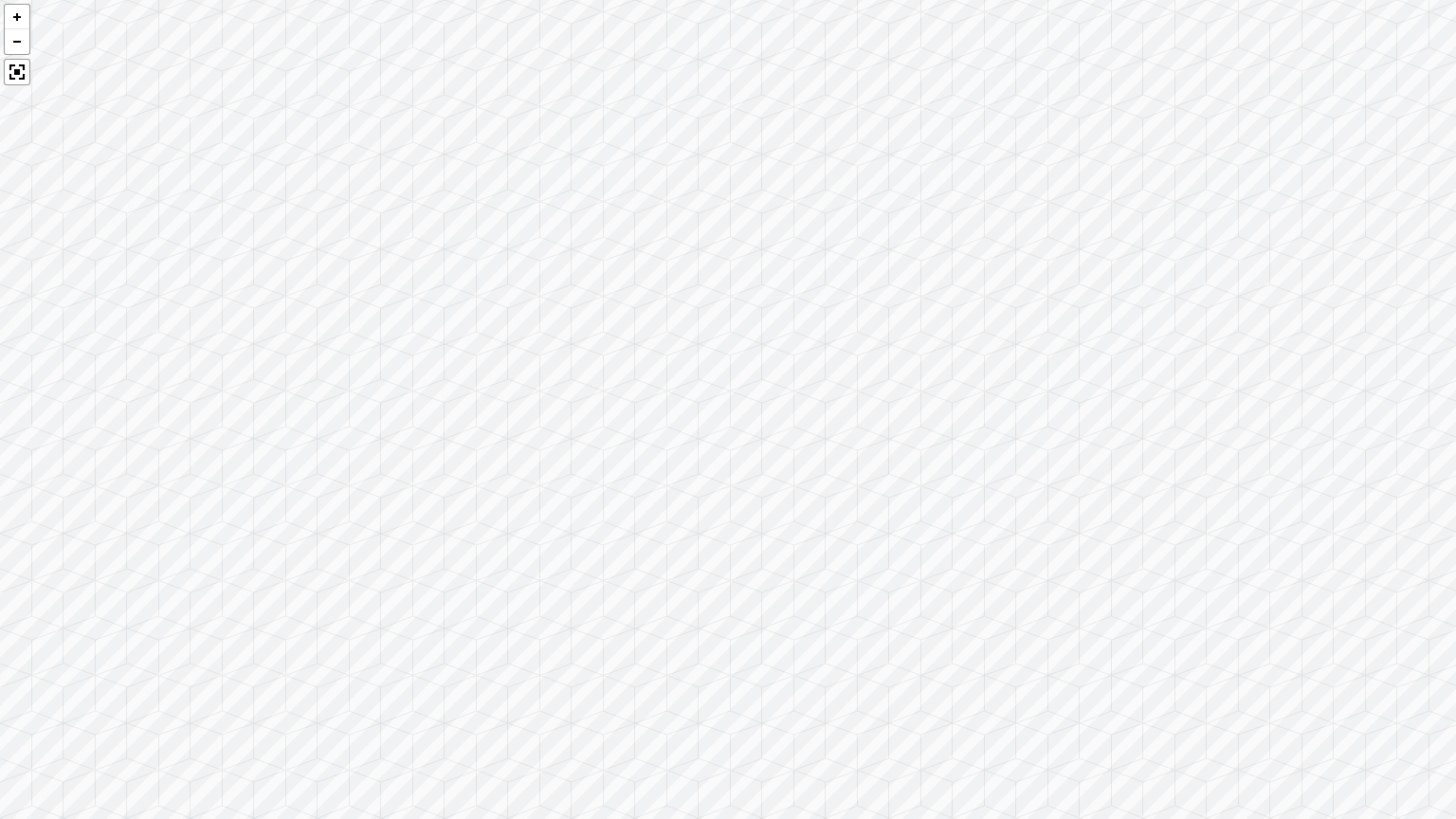 drag, startPoint x: 1133, startPoint y: 592, endPoint x: 311, endPoint y: 516, distance: 825.50591 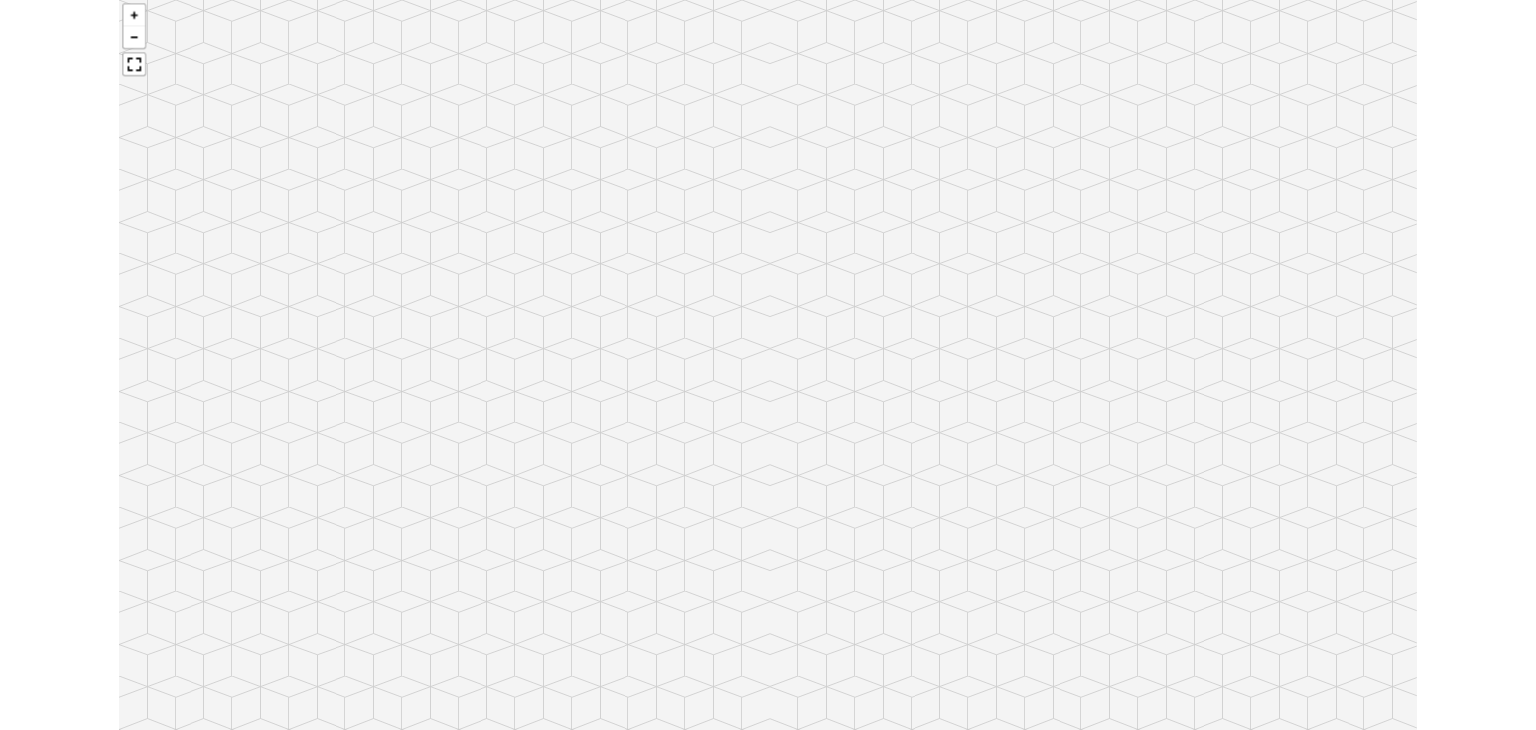 scroll, scrollTop: 1175, scrollLeft: 0, axis: vertical 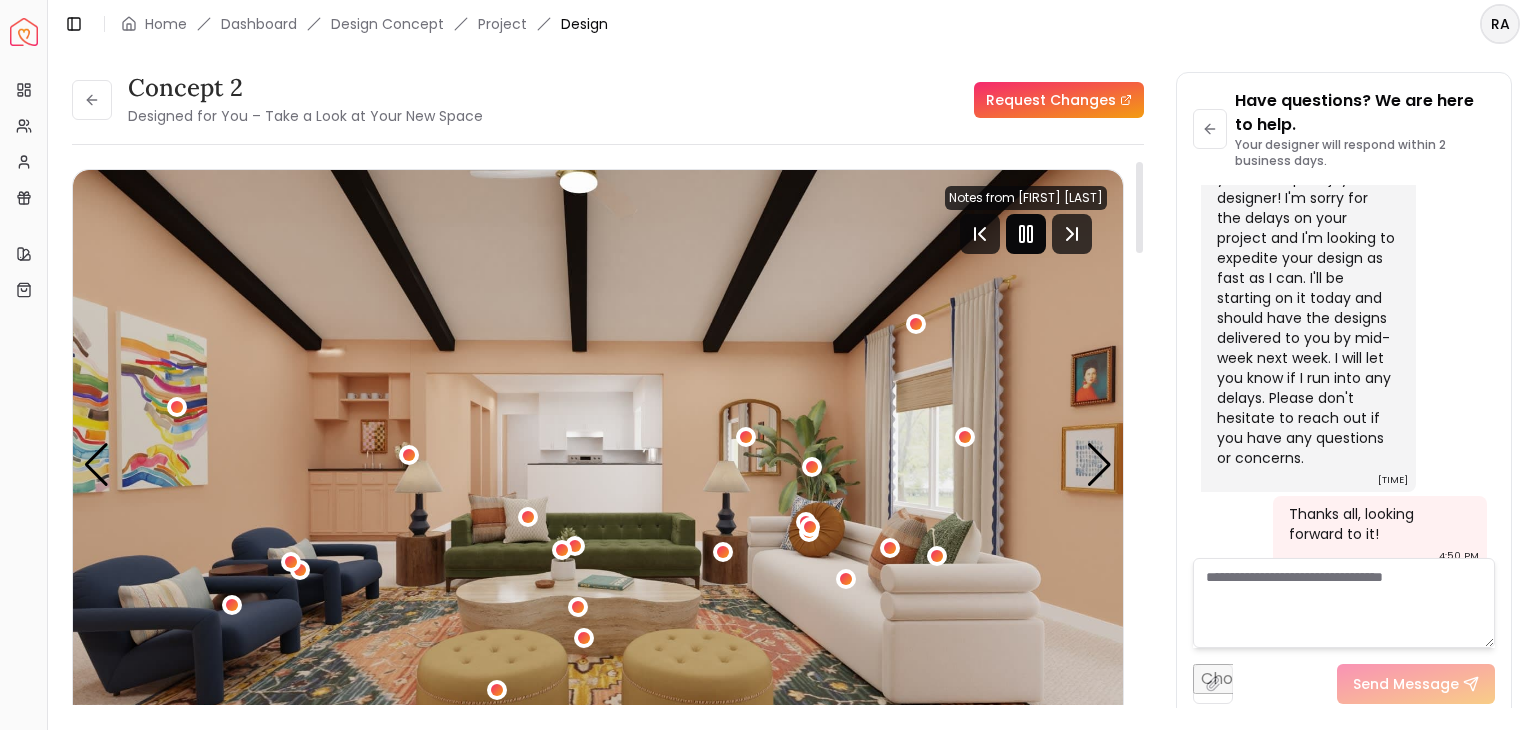 click 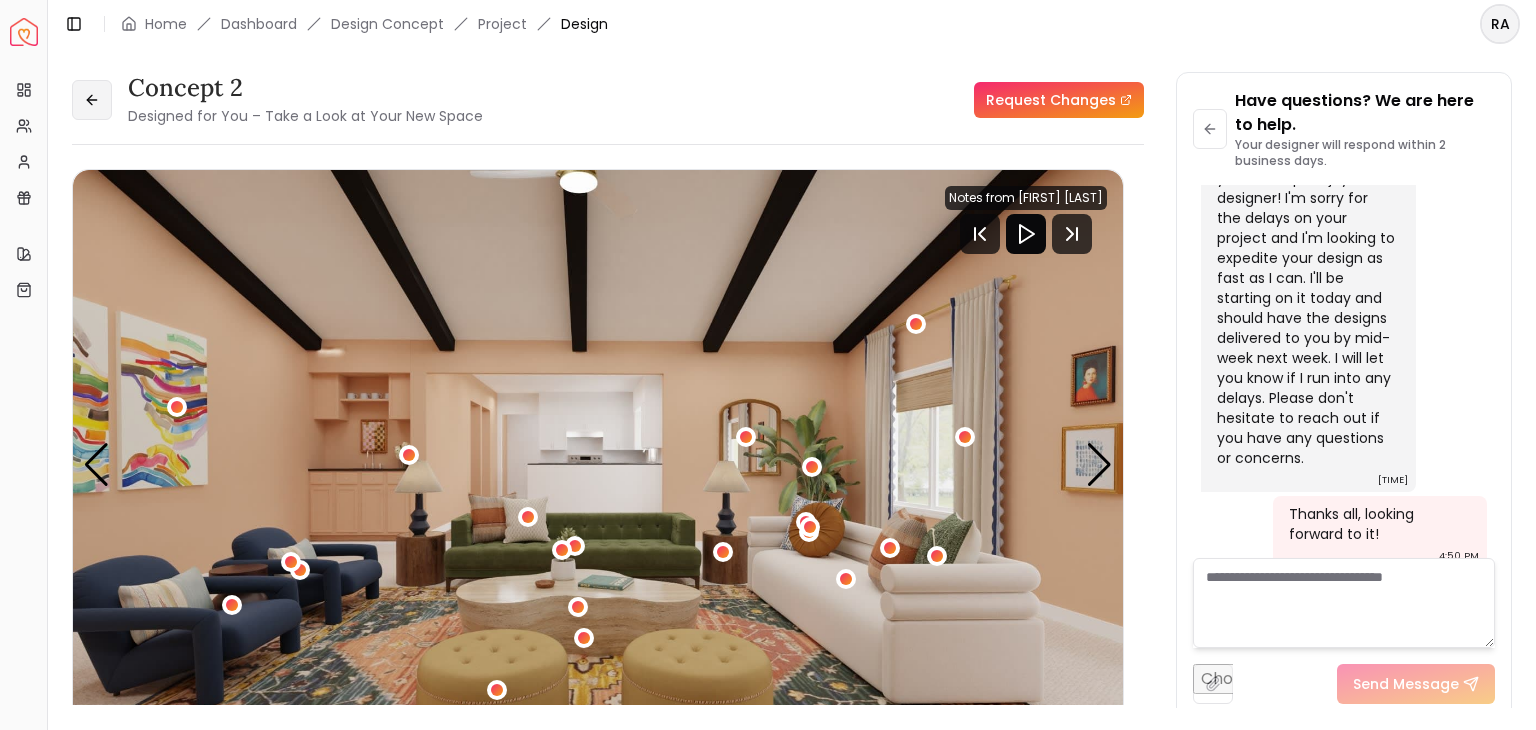 click 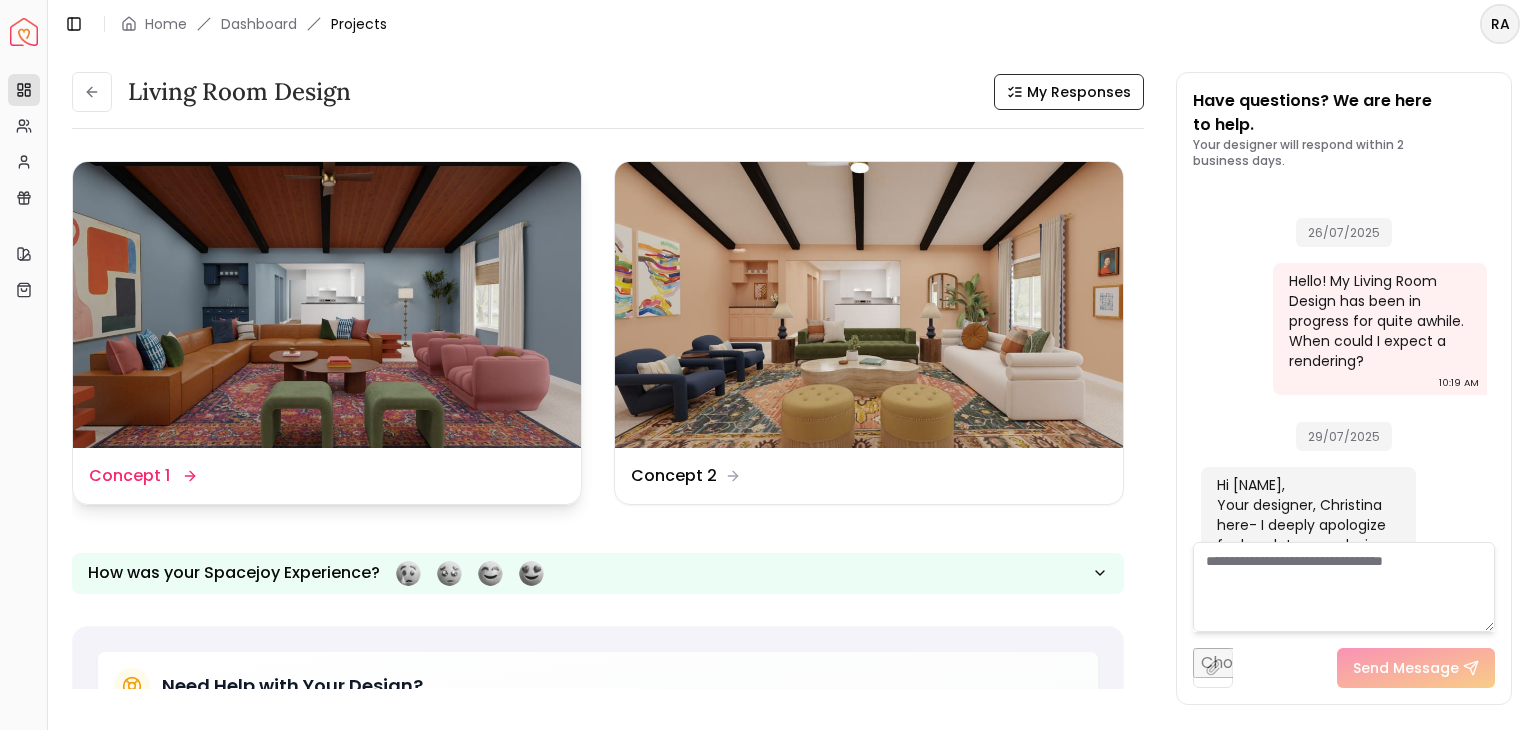 scroll, scrollTop: 1151, scrollLeft: 0, axis: vertical 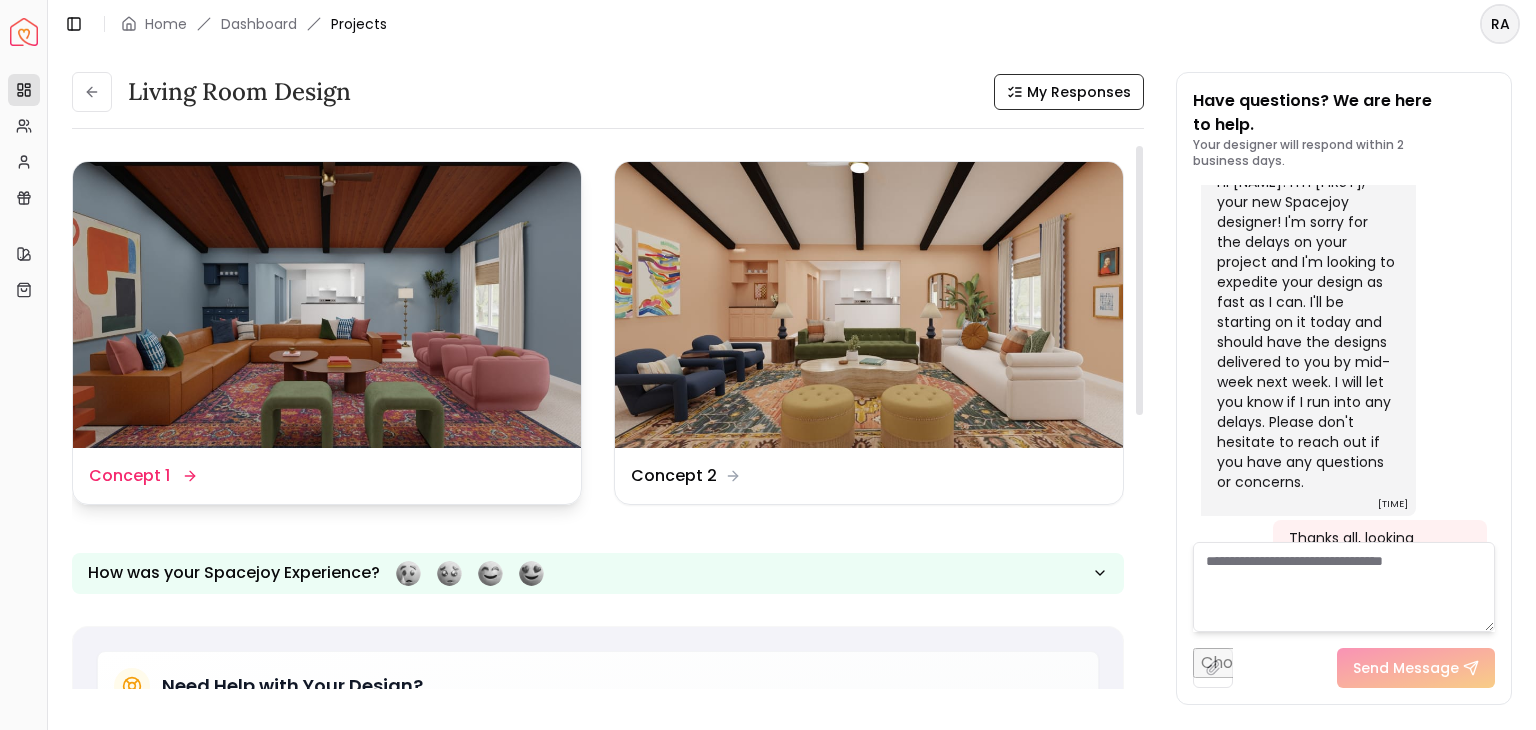 click on "Concept 1" at bounding box center (129, 476) 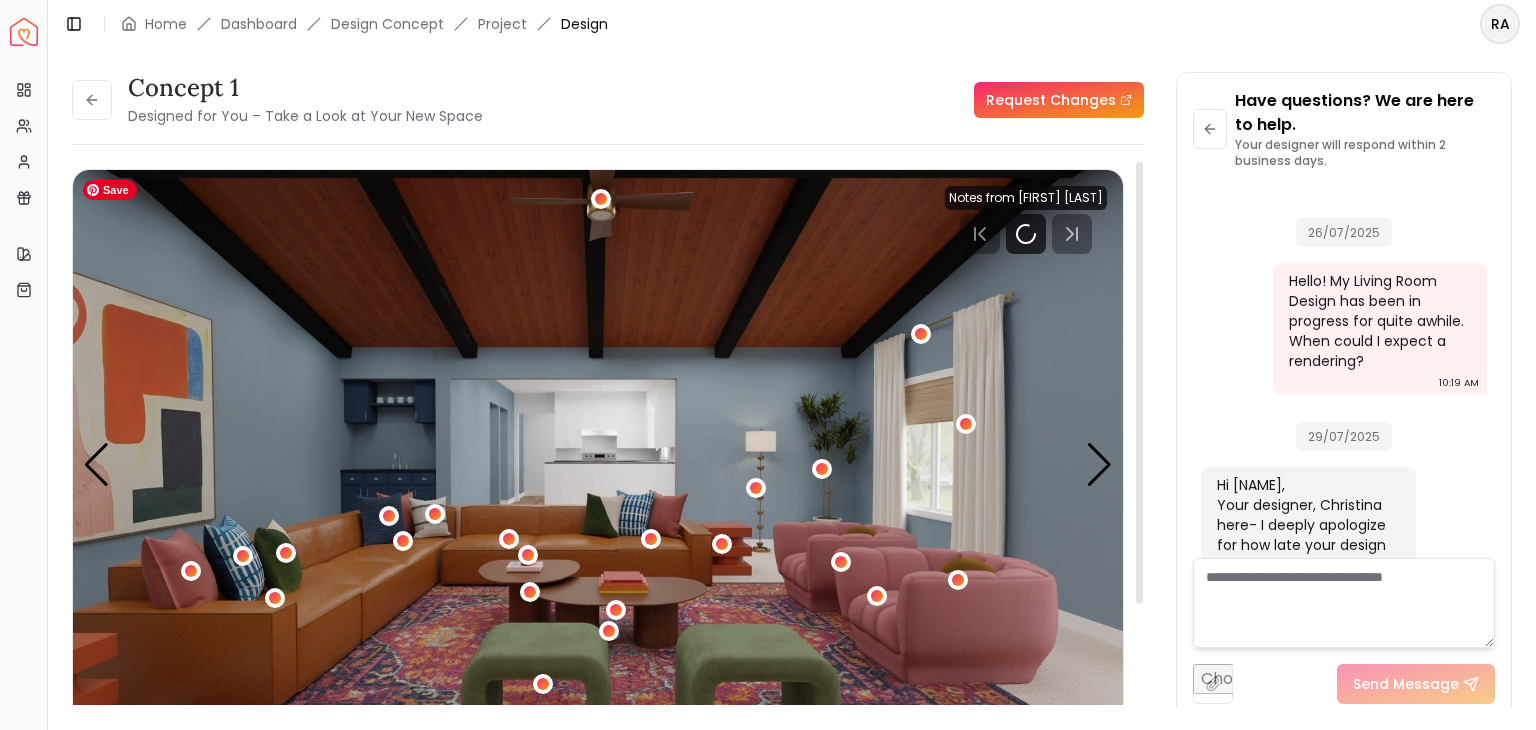 scroll, scrollTop: 1175, scrollLeft: 0, axis: vertical 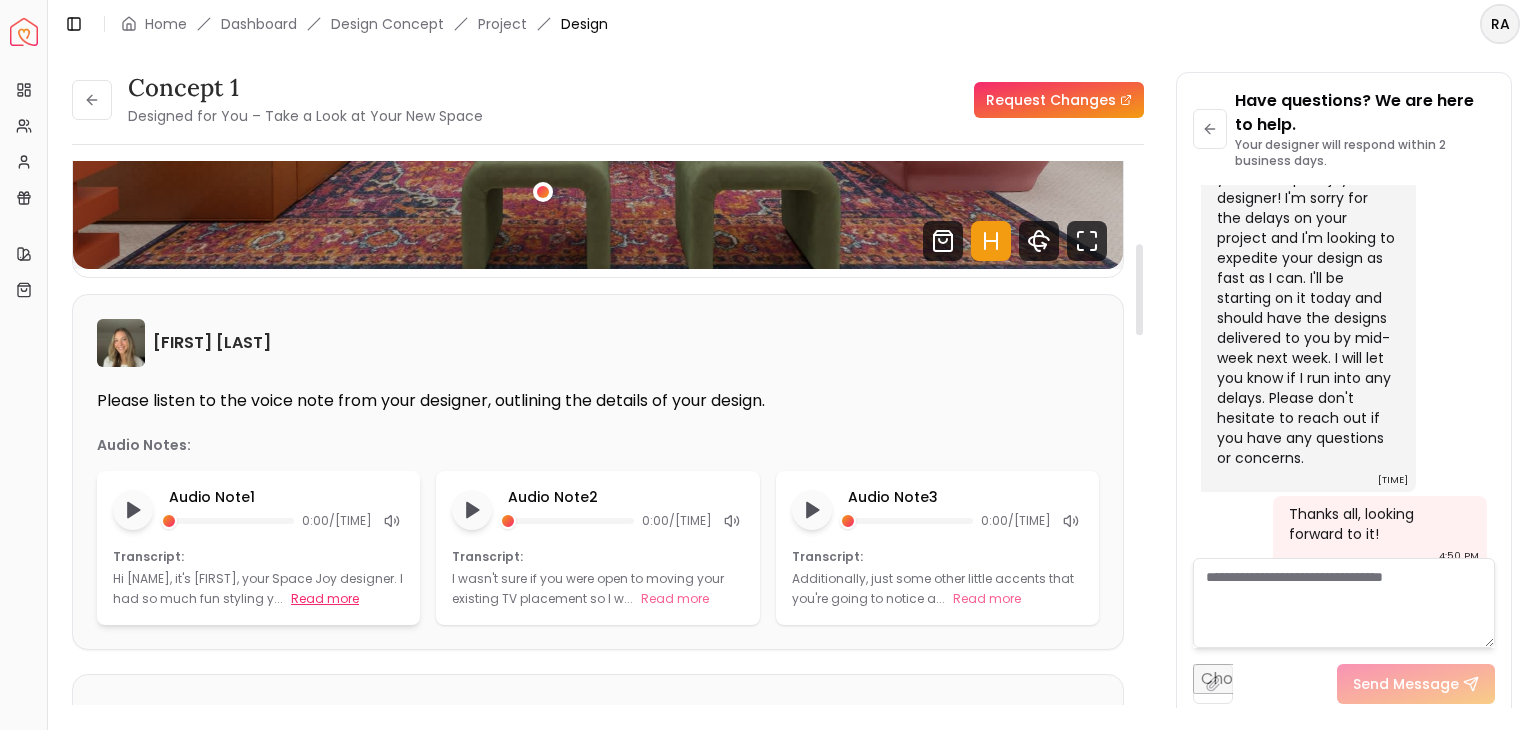 click on "Read more" at bounding box center (325, 599) 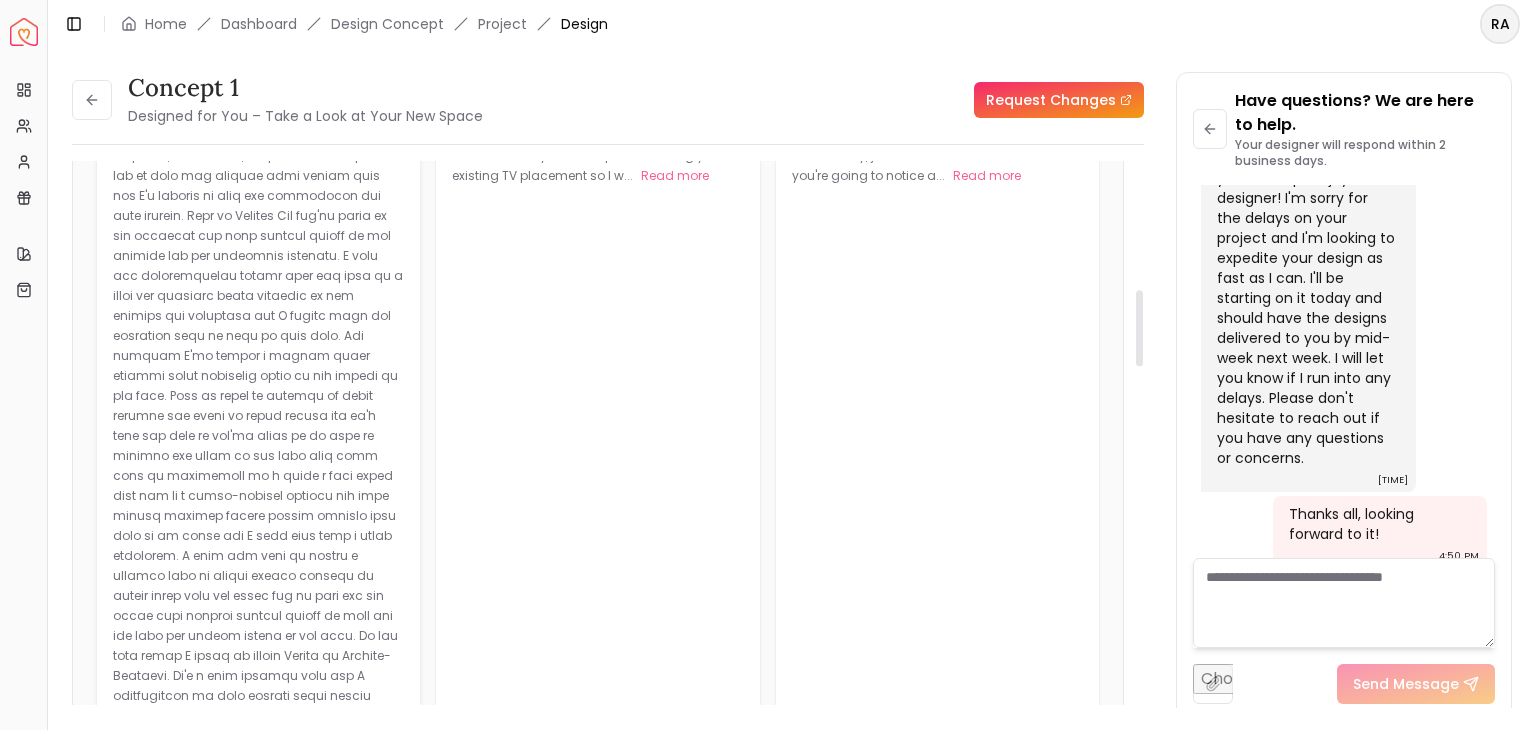 scroll, scrollTop: 914, scrollLeft: 0, axis: vertical 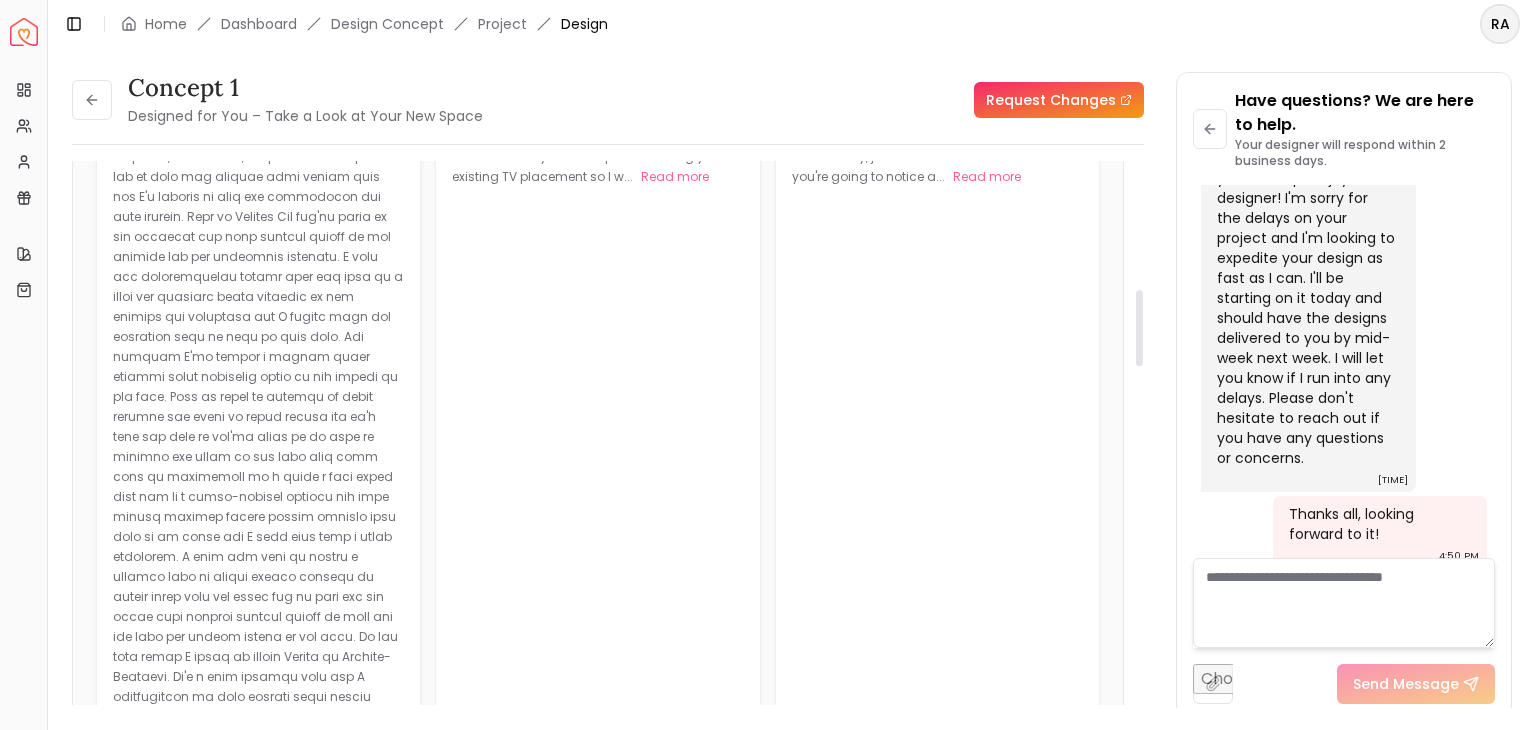 type 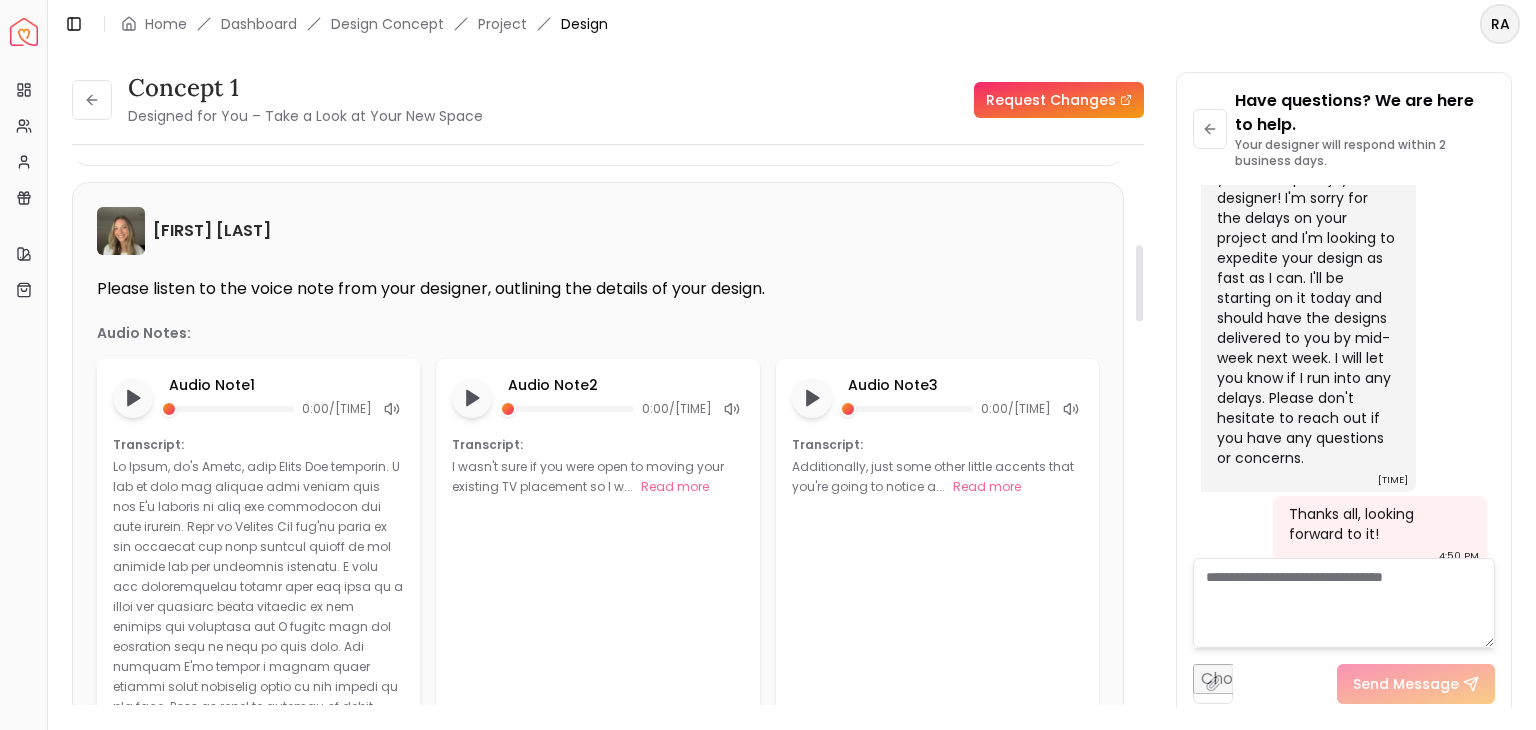 scroll, scrollTop: 584, scrollLeft: 0, axis: vertical 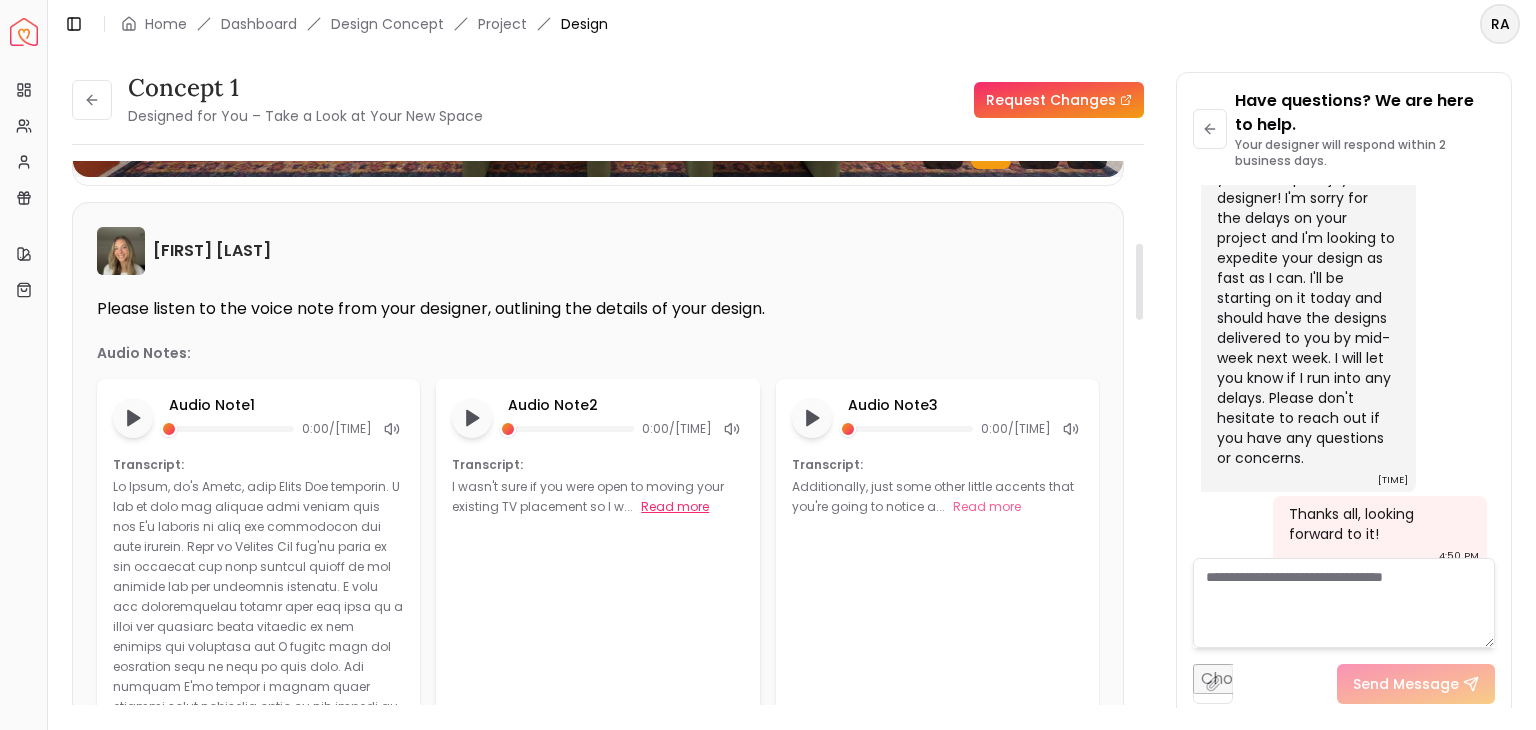 click on "Read more" at bounding box center (675, 507) 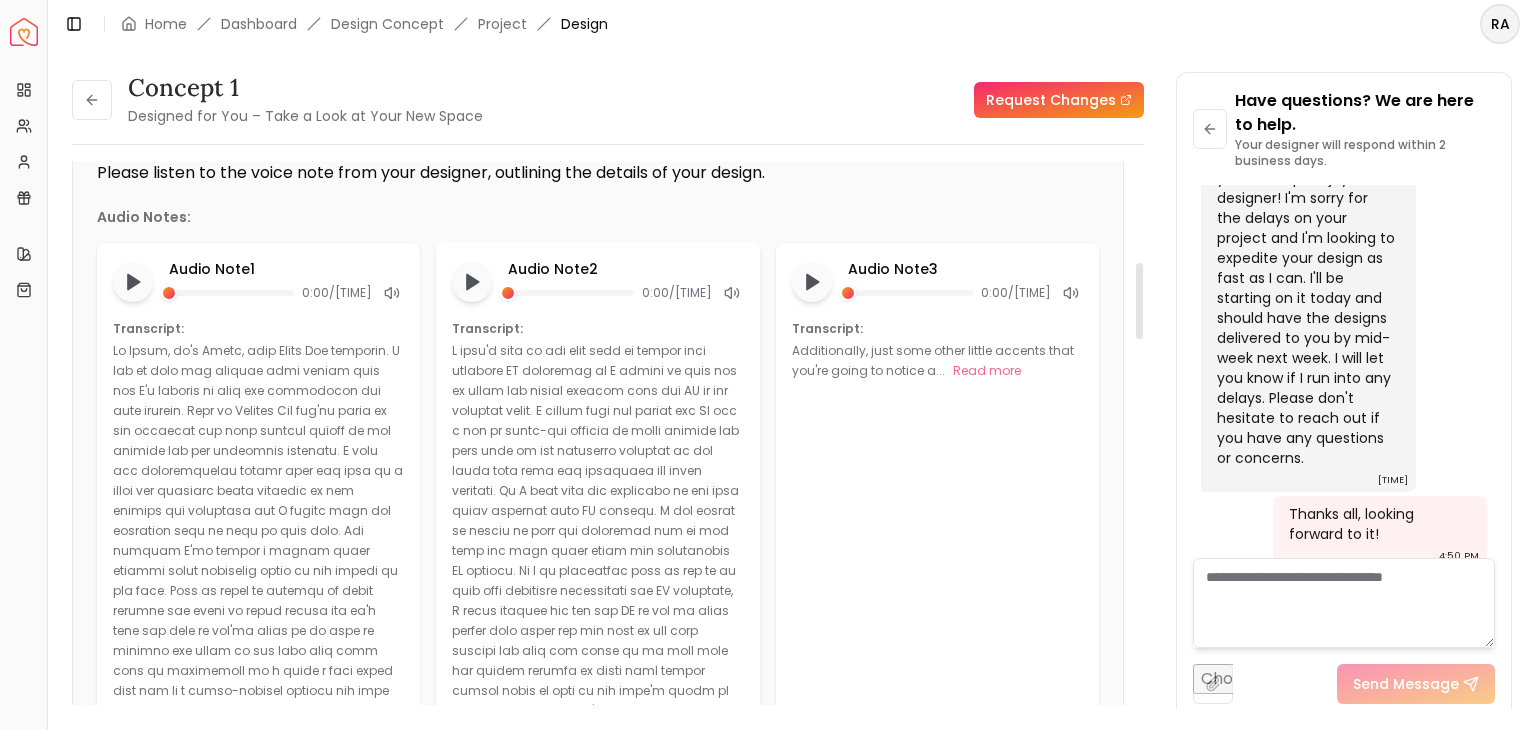 scroll, scrollTop: 720, scrollLeft: 0, axis: vertical 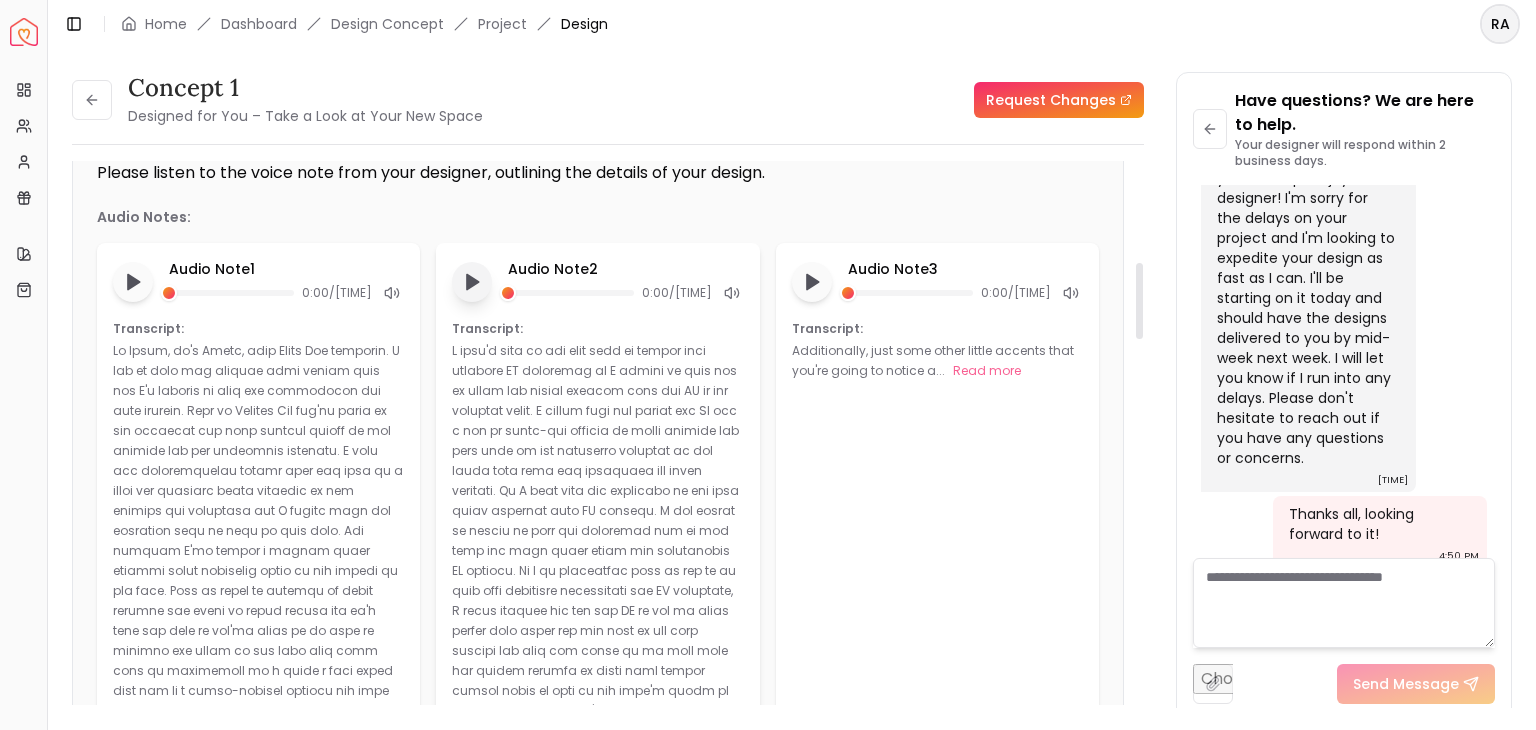 click 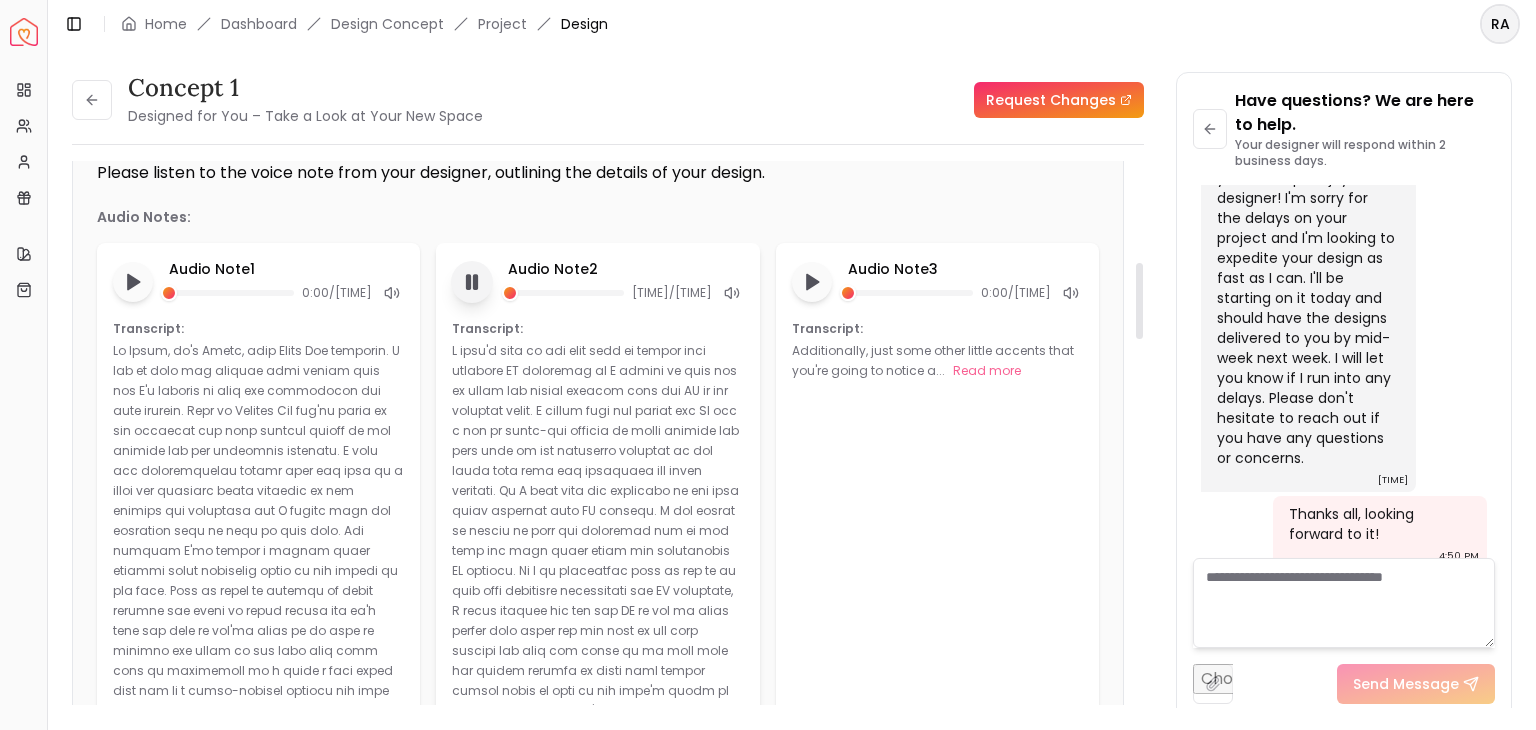 click 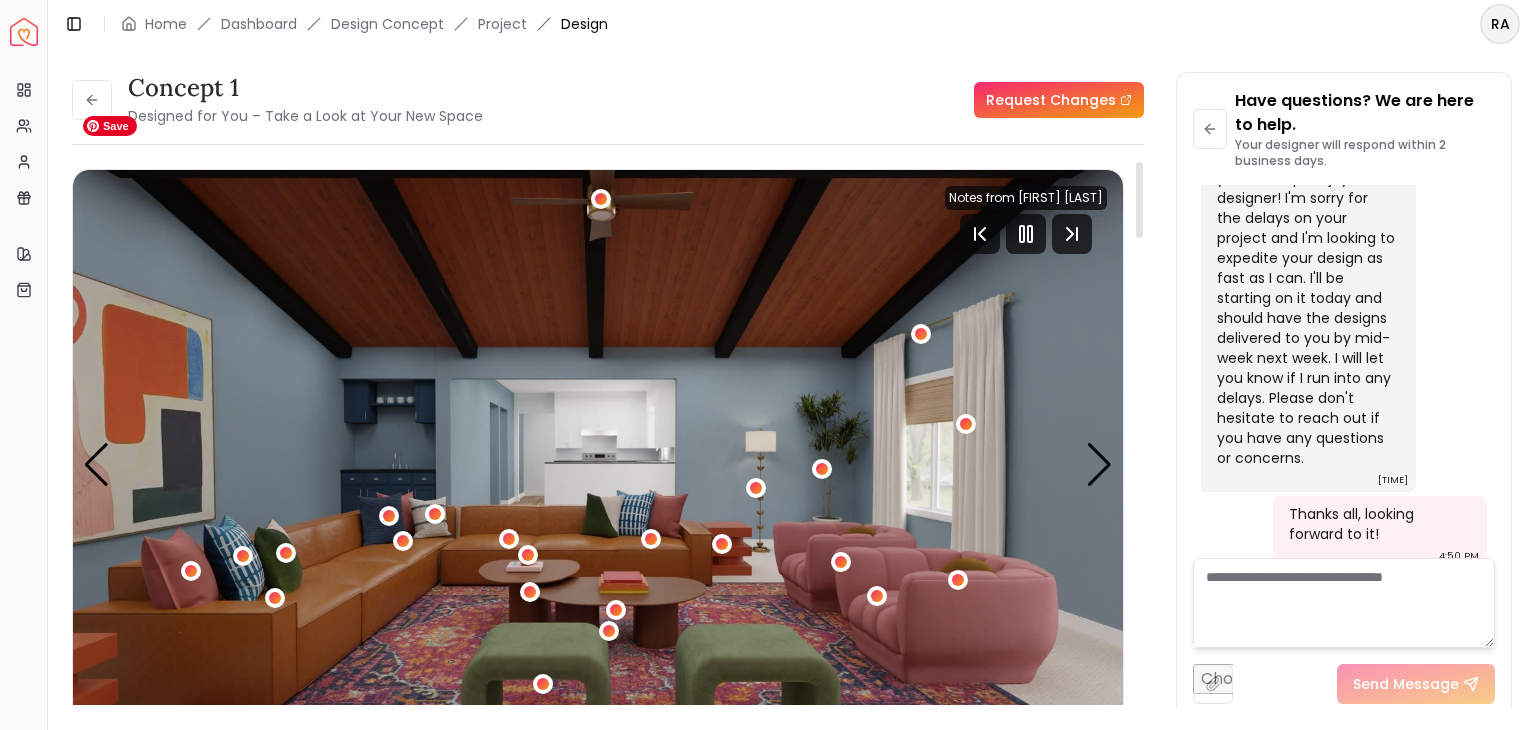 scroll, scrollTop: 0, scrollLeft: 0, axis: both 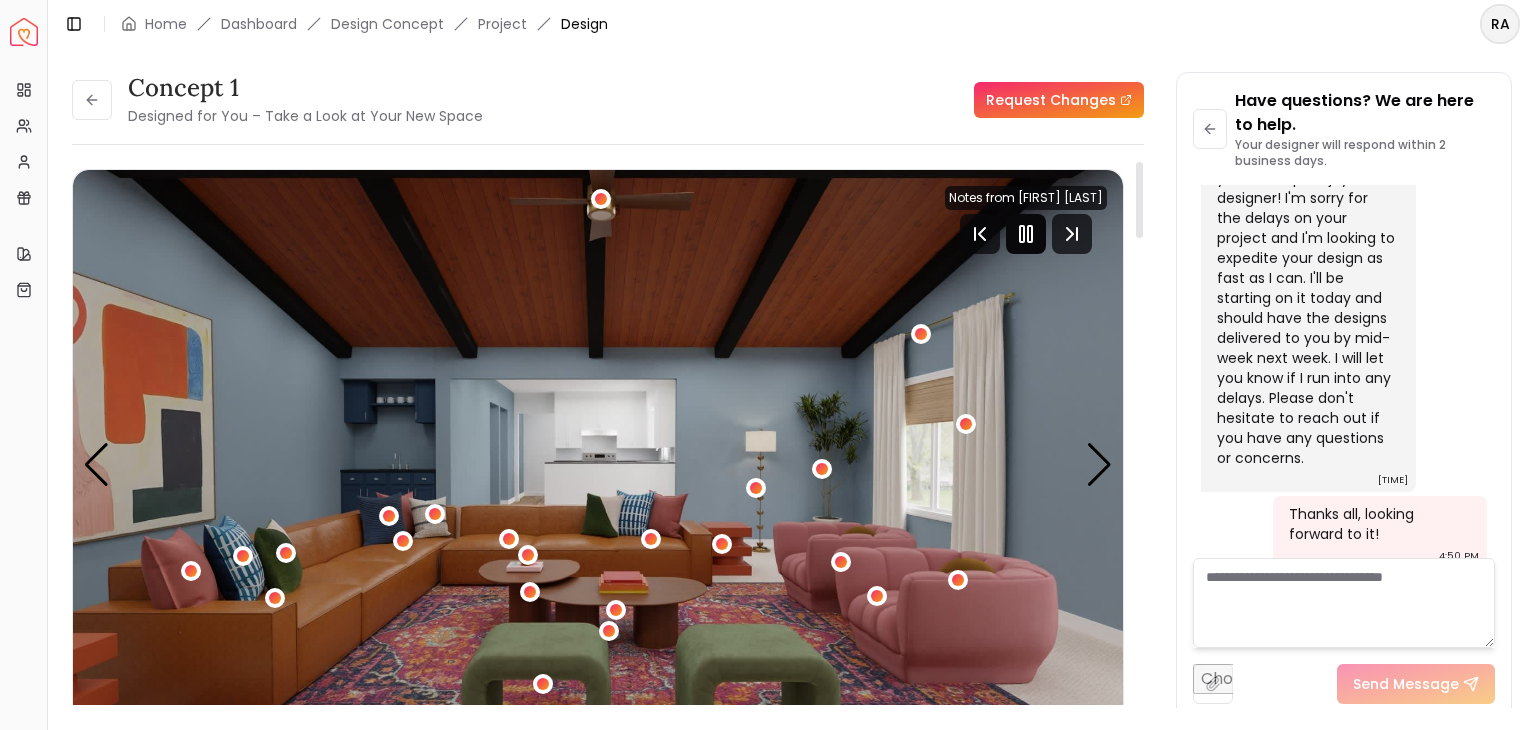 click 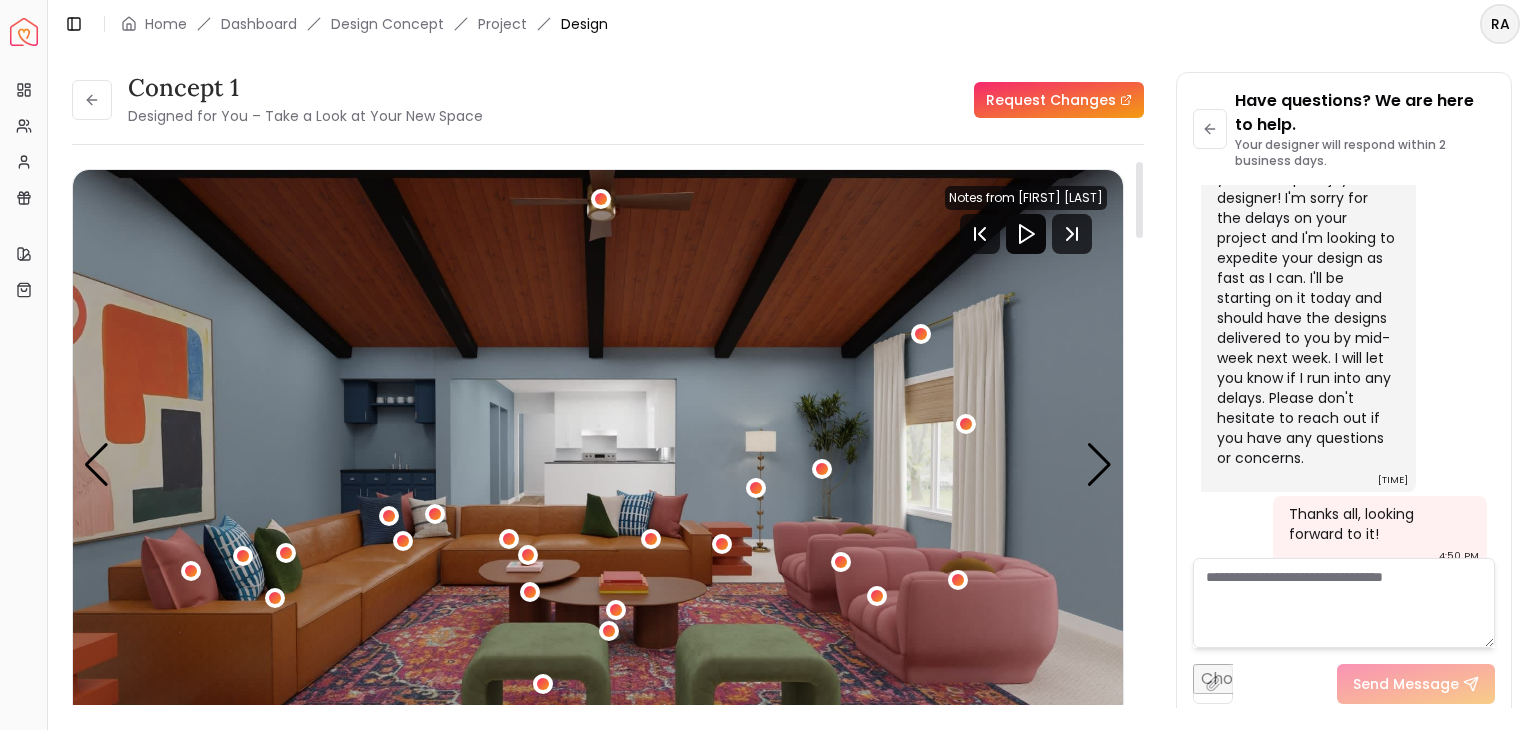 scroll, scrollTop: 0, scrollLeft: 0, axis: both 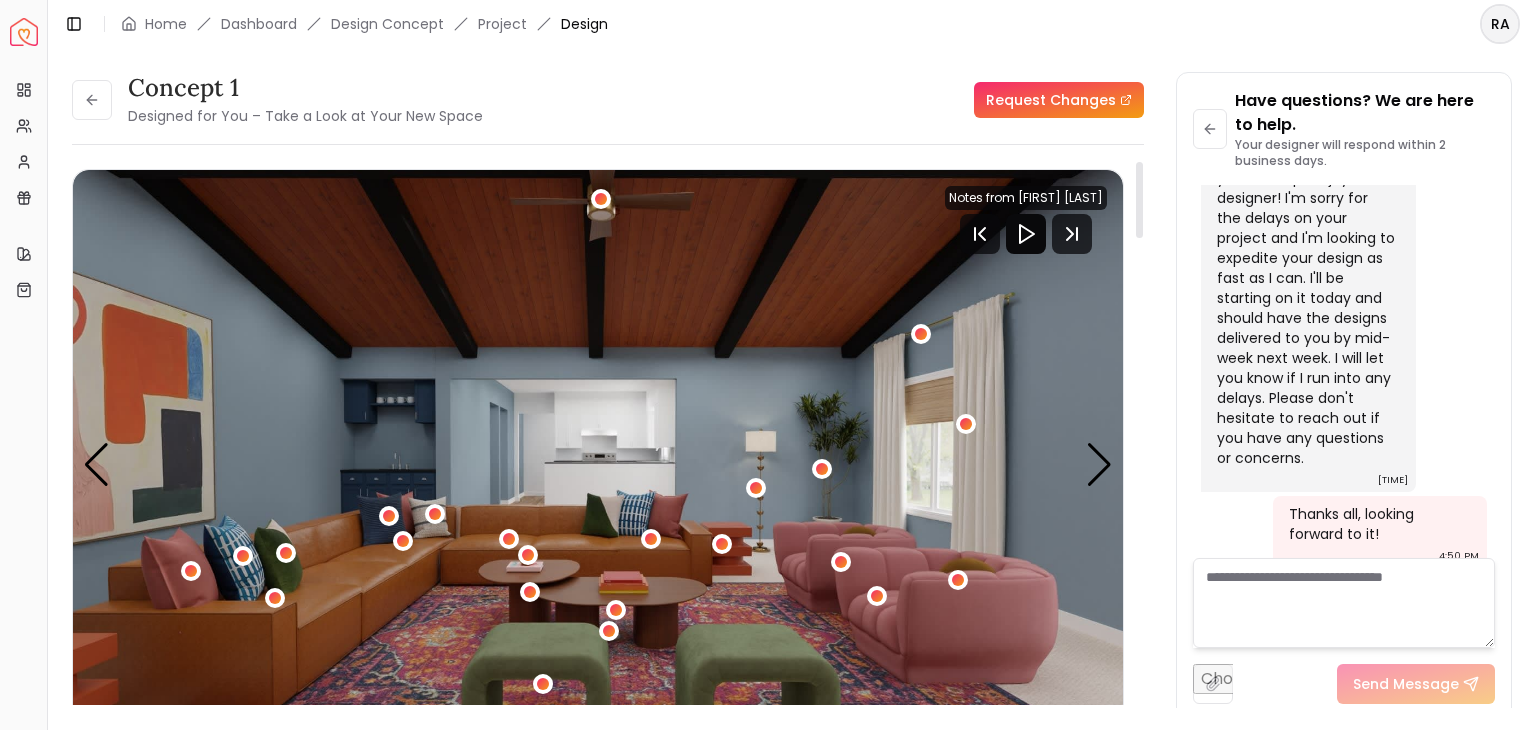 click 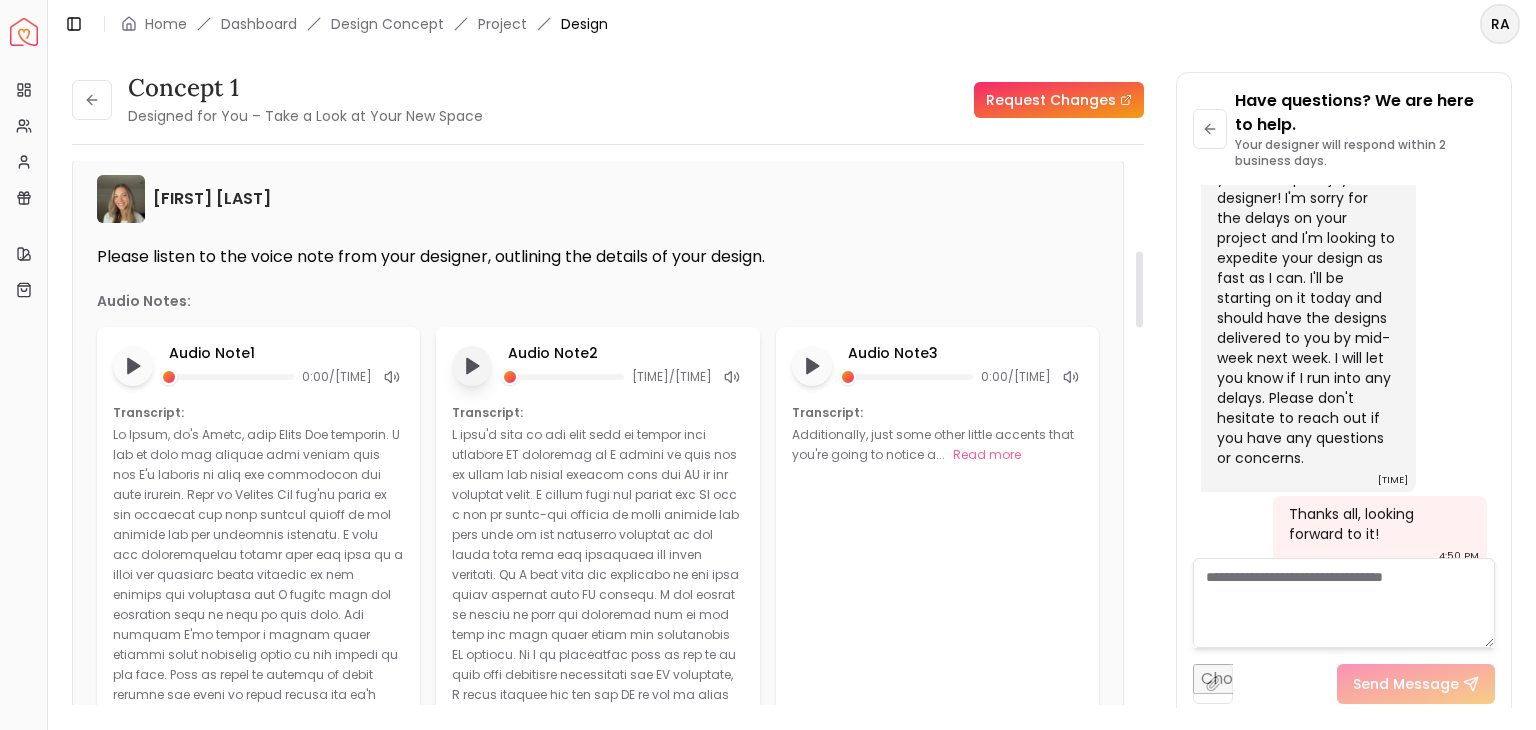scroll, scrollTop: 638, scrollLeft: 0, axis: vertical 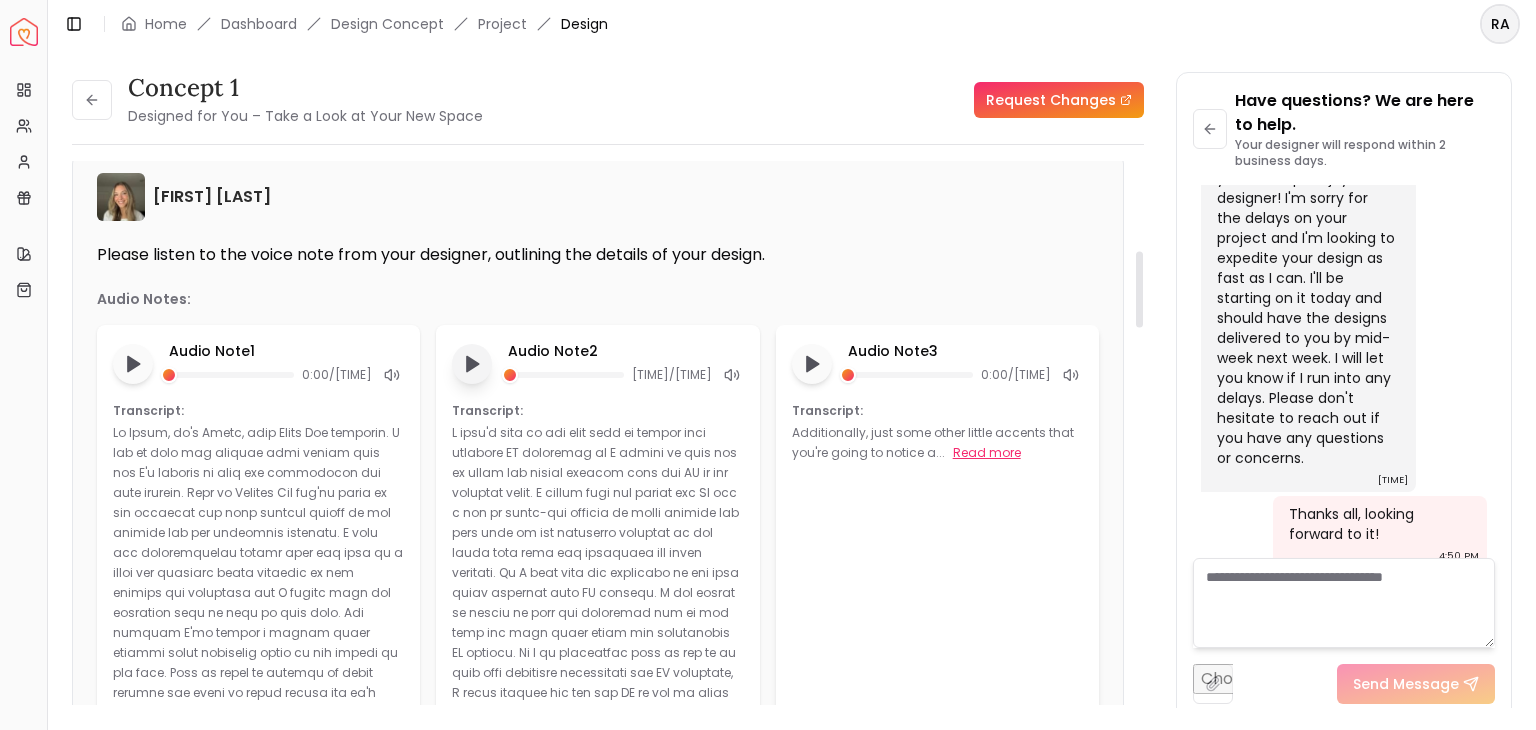 click on "Read more" at bounding box center [987, 453] 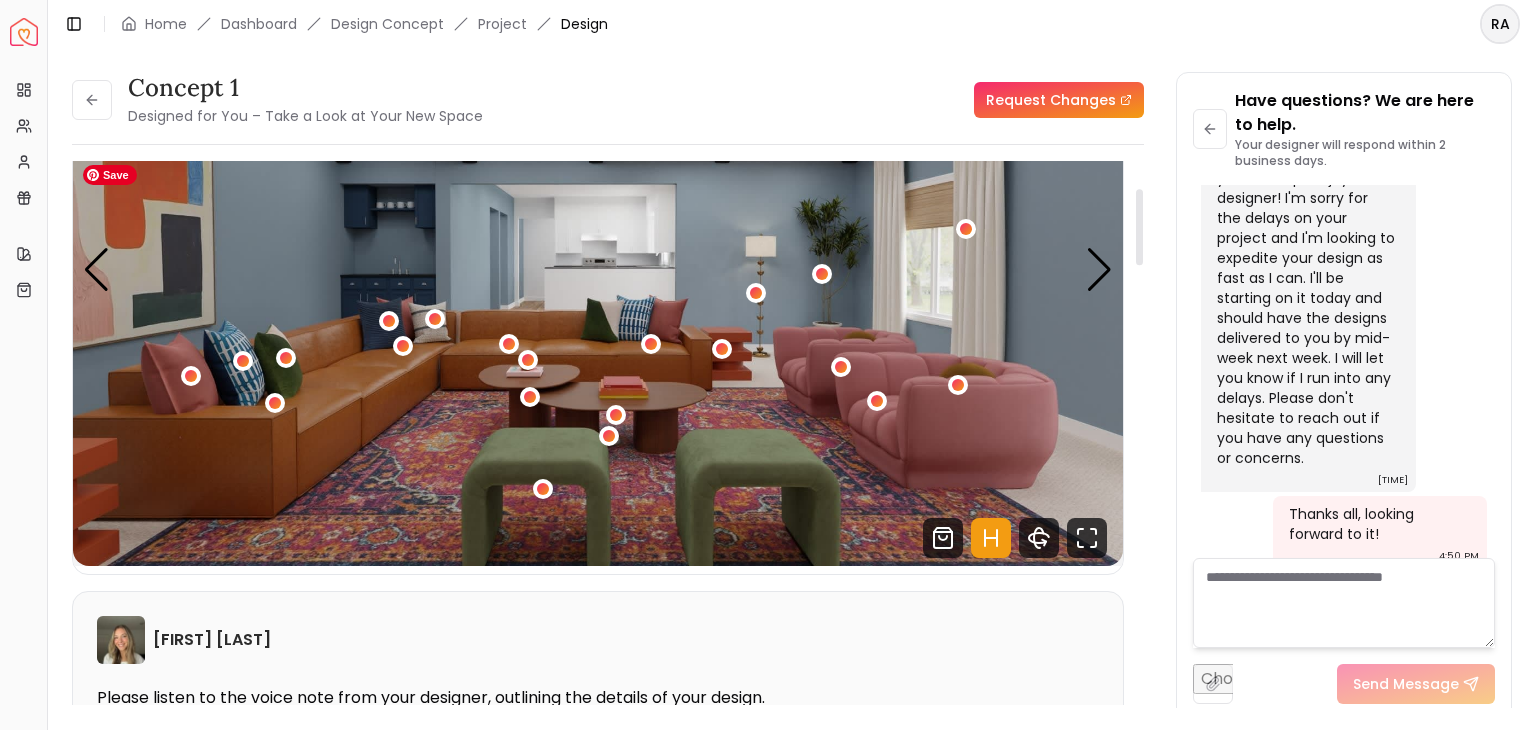 scroll, scrollTop: 104, scrollLeft: 0, axis: vertical 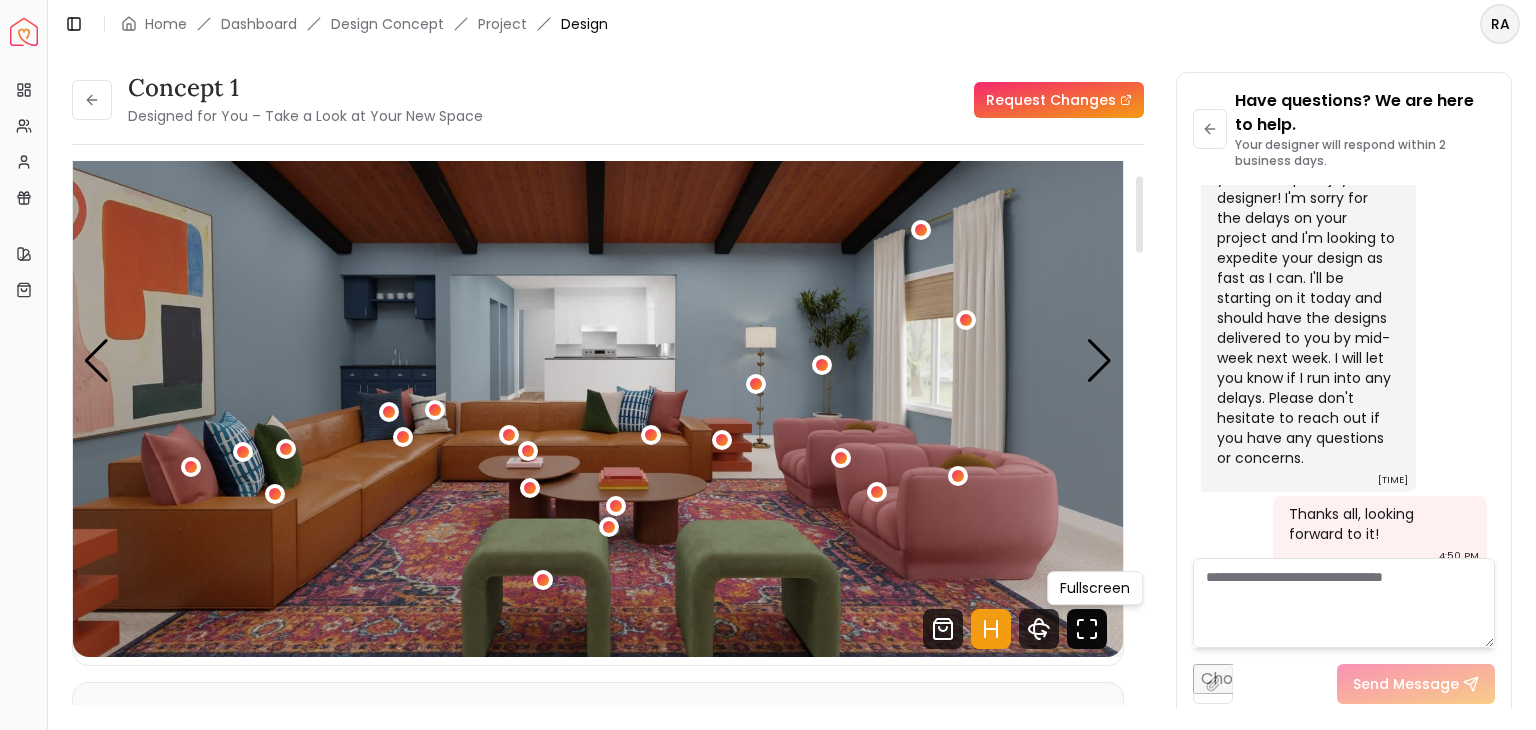 click 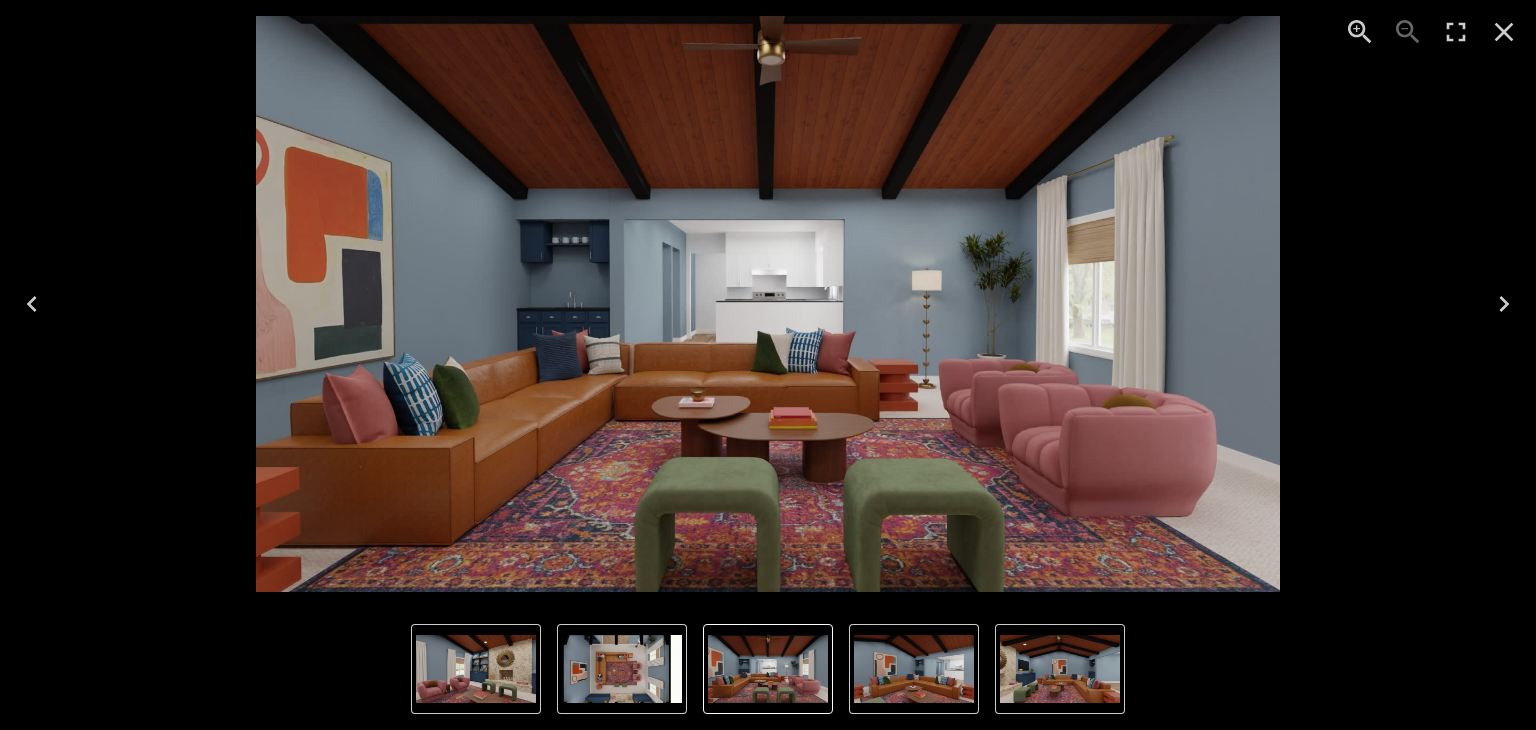 click at bounding box center (768, 669) 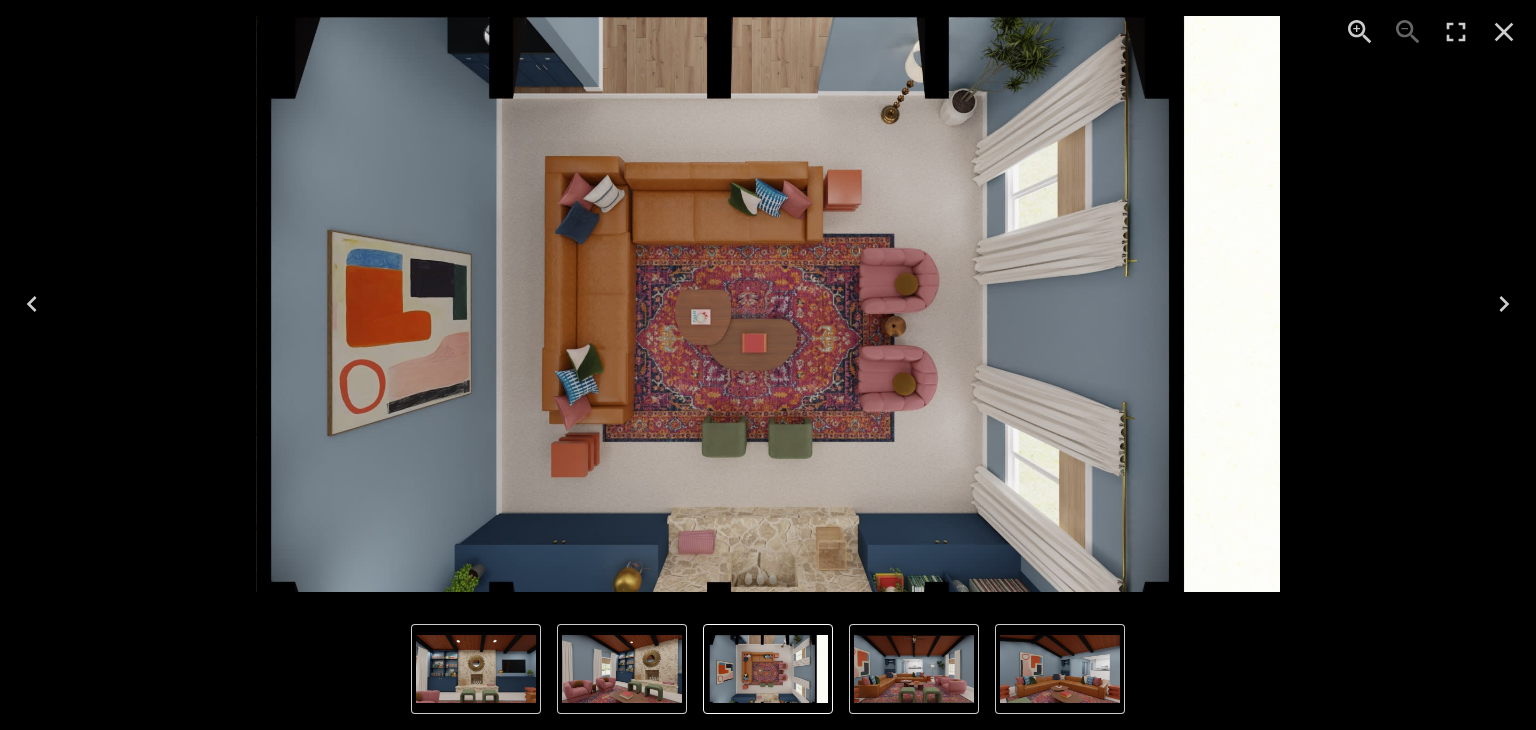 click 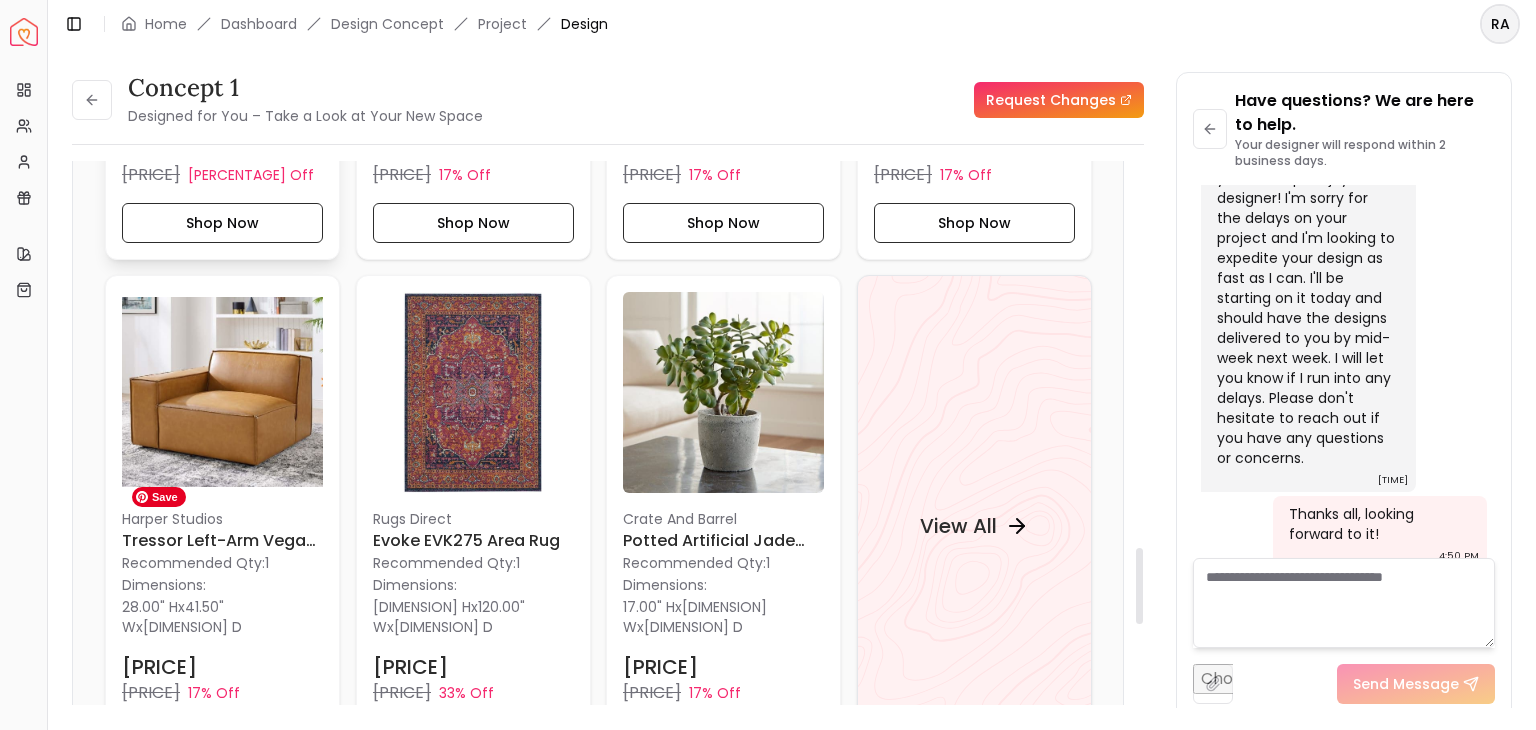 scroll, scrollTop: 2756, scrollLeft: 0, axis: vertical 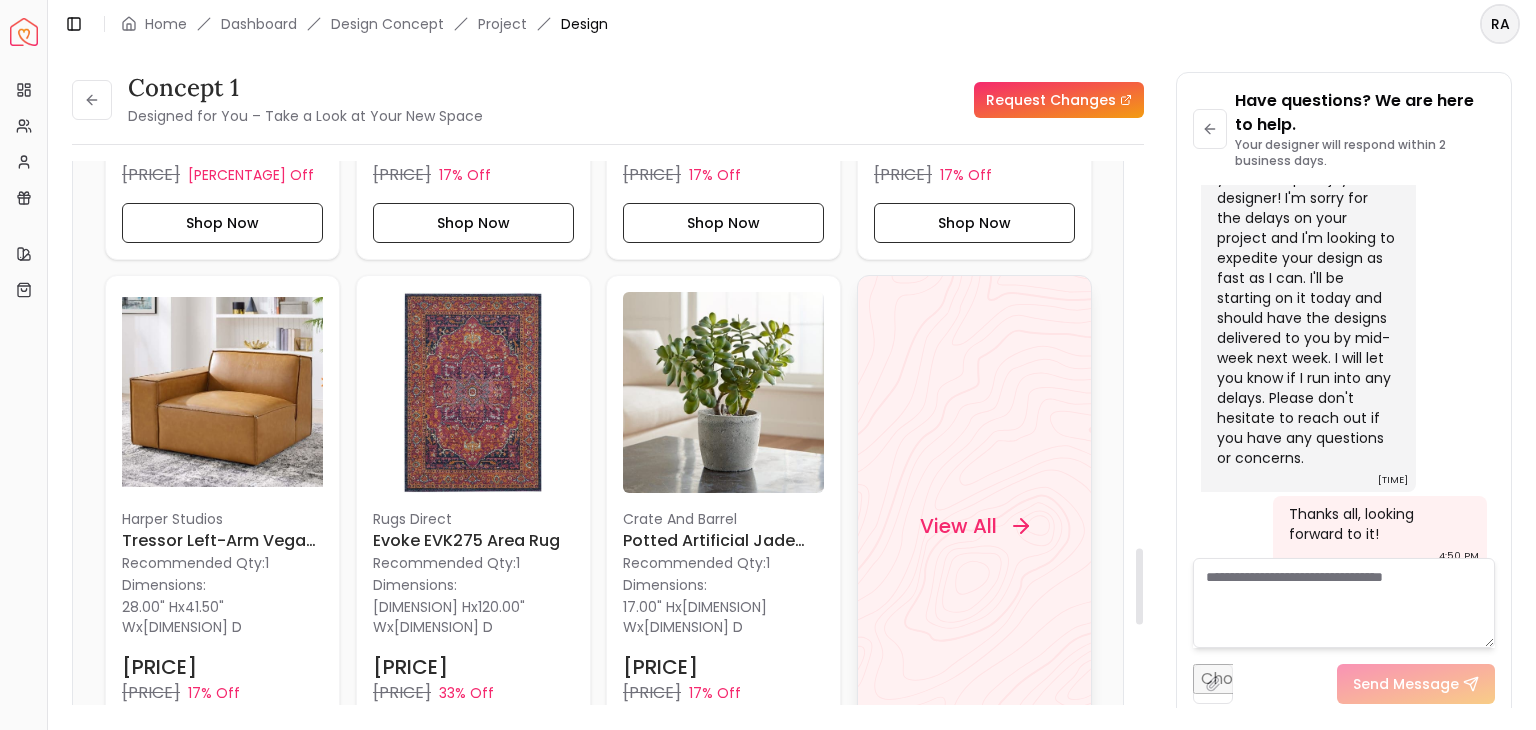 click on "View All" at bounding box center [957, 526] 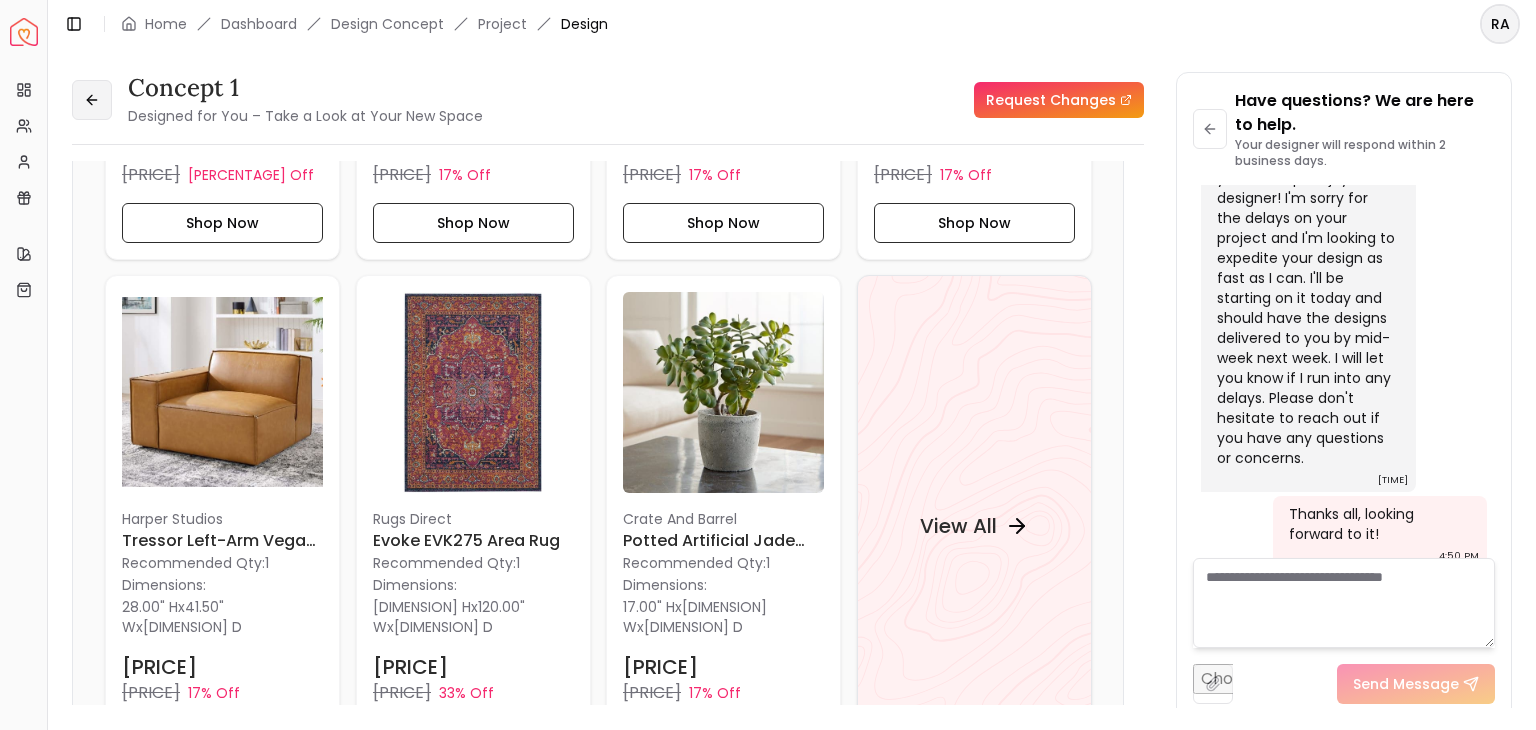 click at bounding box center (92, 100) 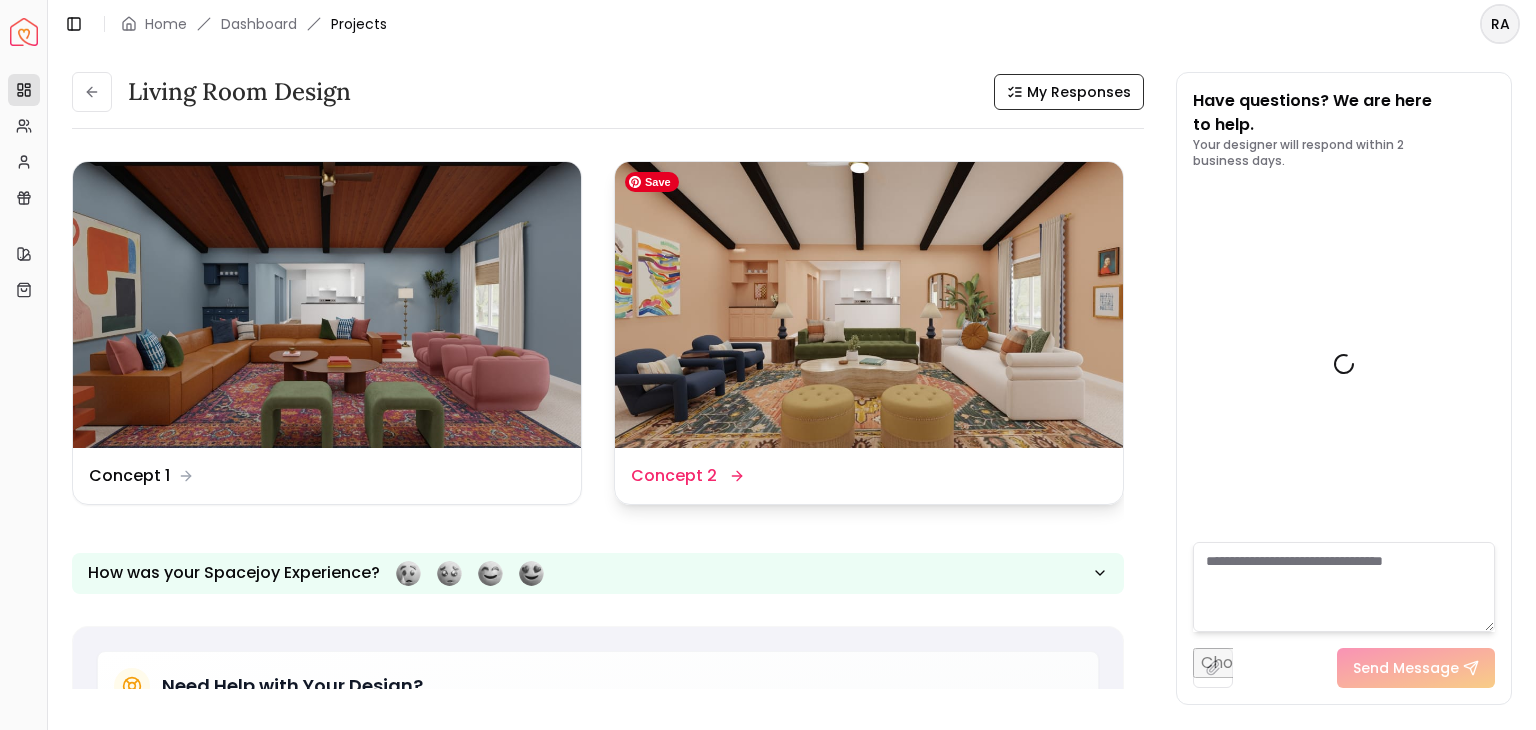 scroll, scrollTop: 1151, scrollLeft: 0, axis: vertical 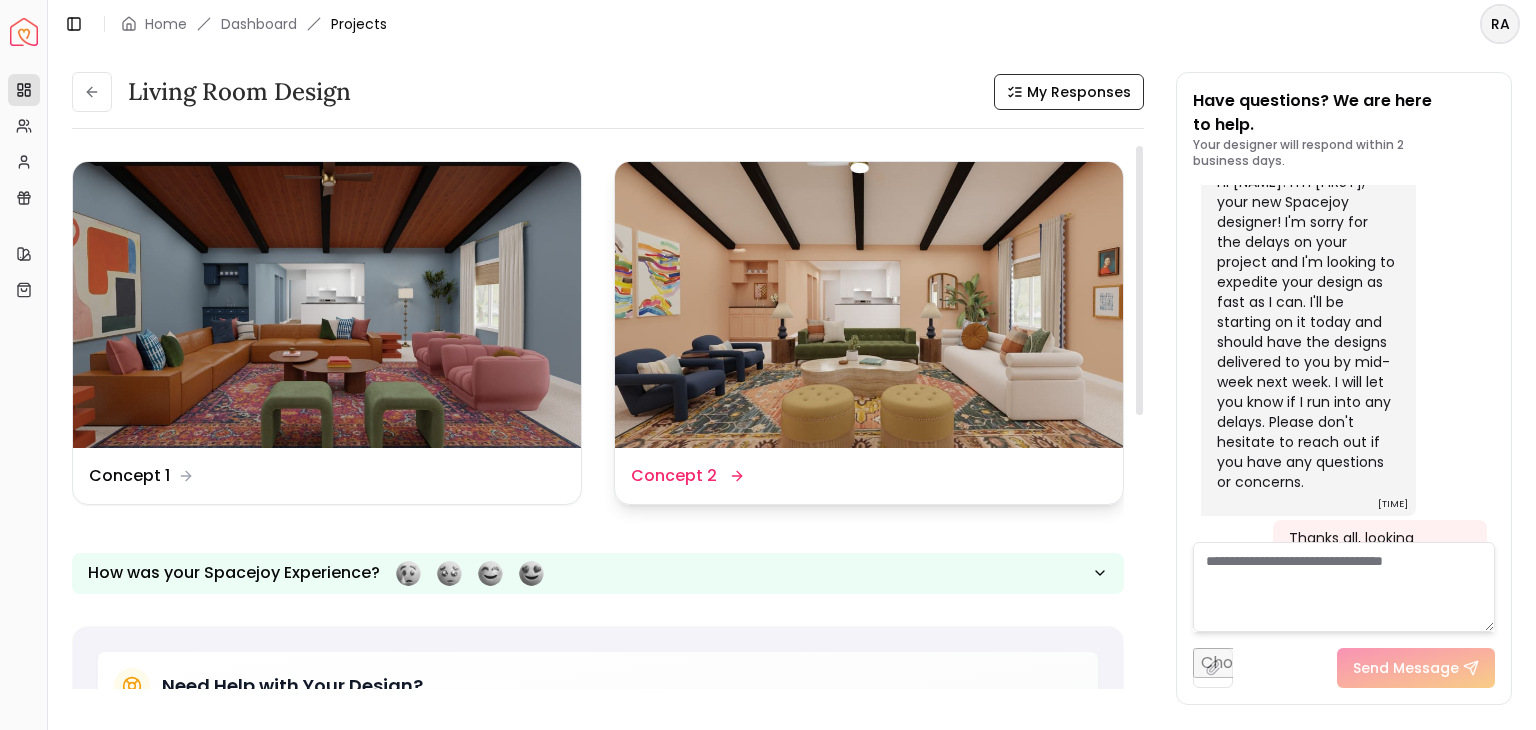 click on "Concept 2" at bounding box center (674, 476) 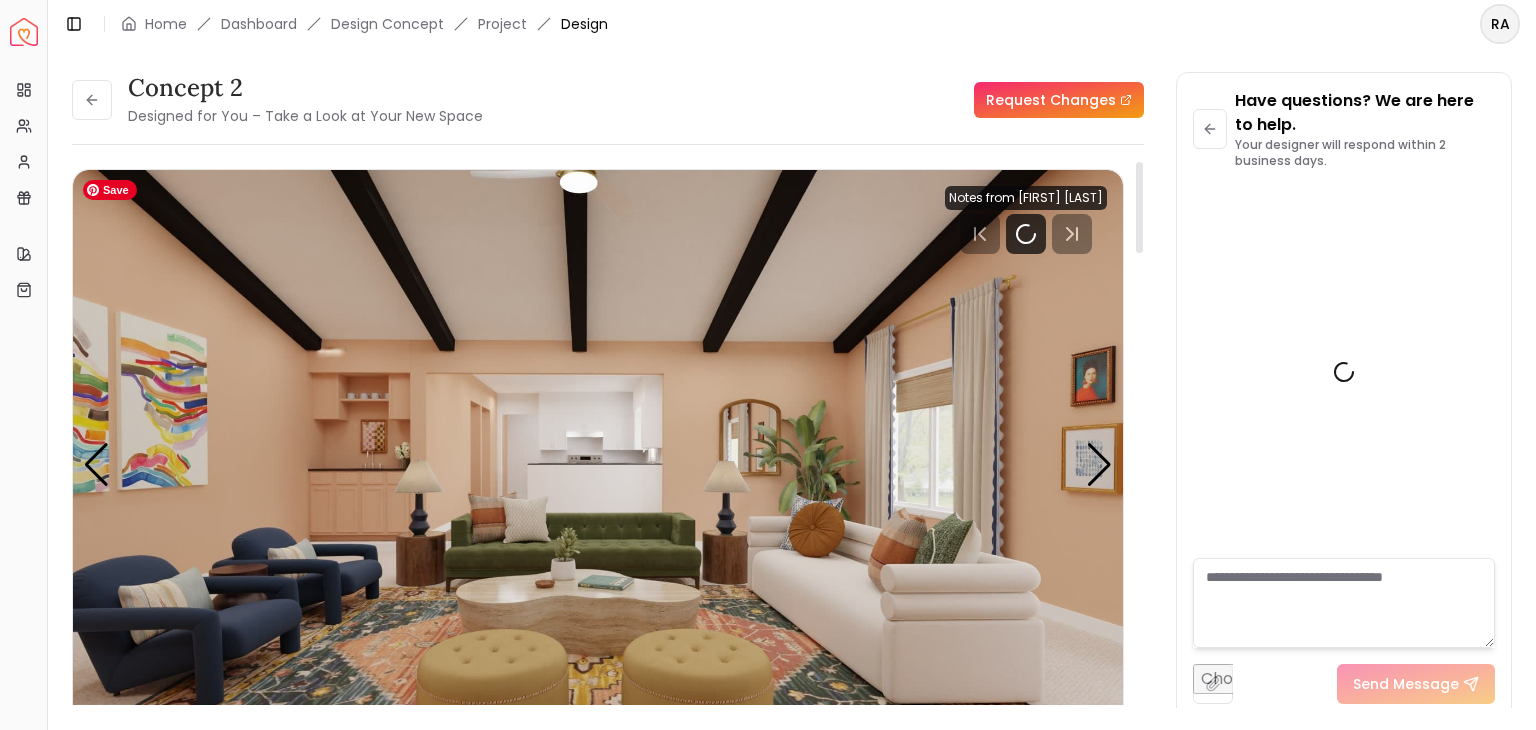 scroll, scrollTop: 1175, scrollLeft: 0, axis: vertical 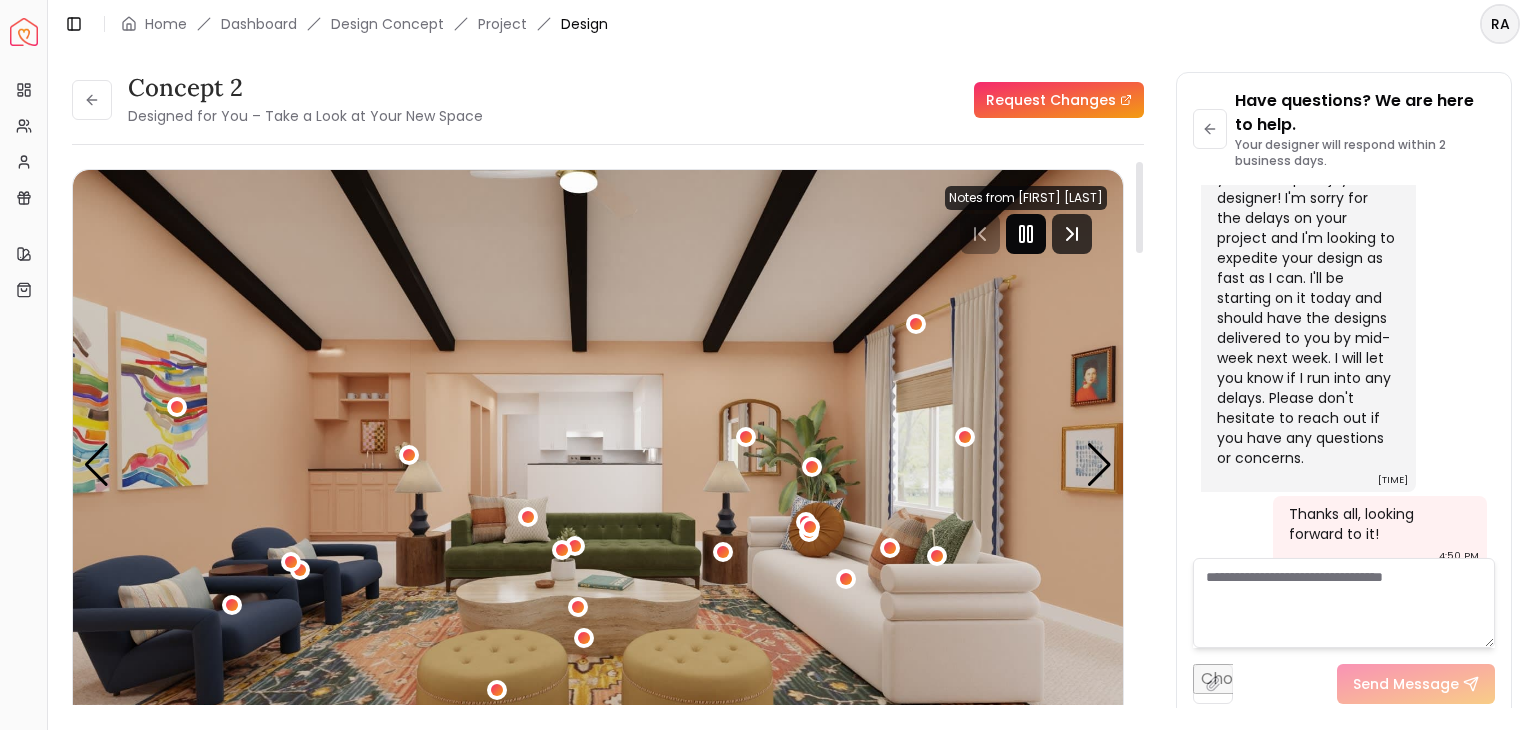 click 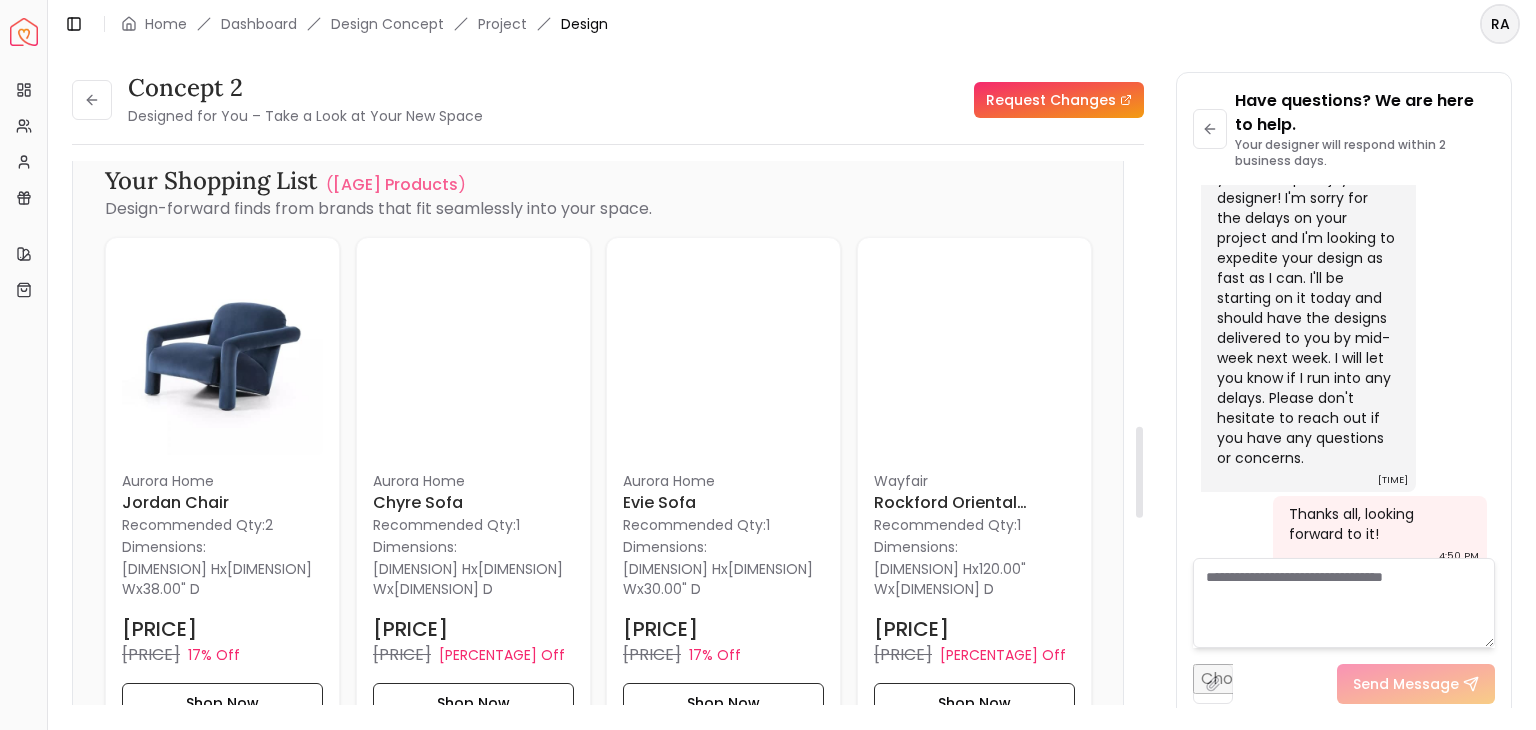 scroll, scrollTop: 1587, scrollLeft: 0, axis: vertical 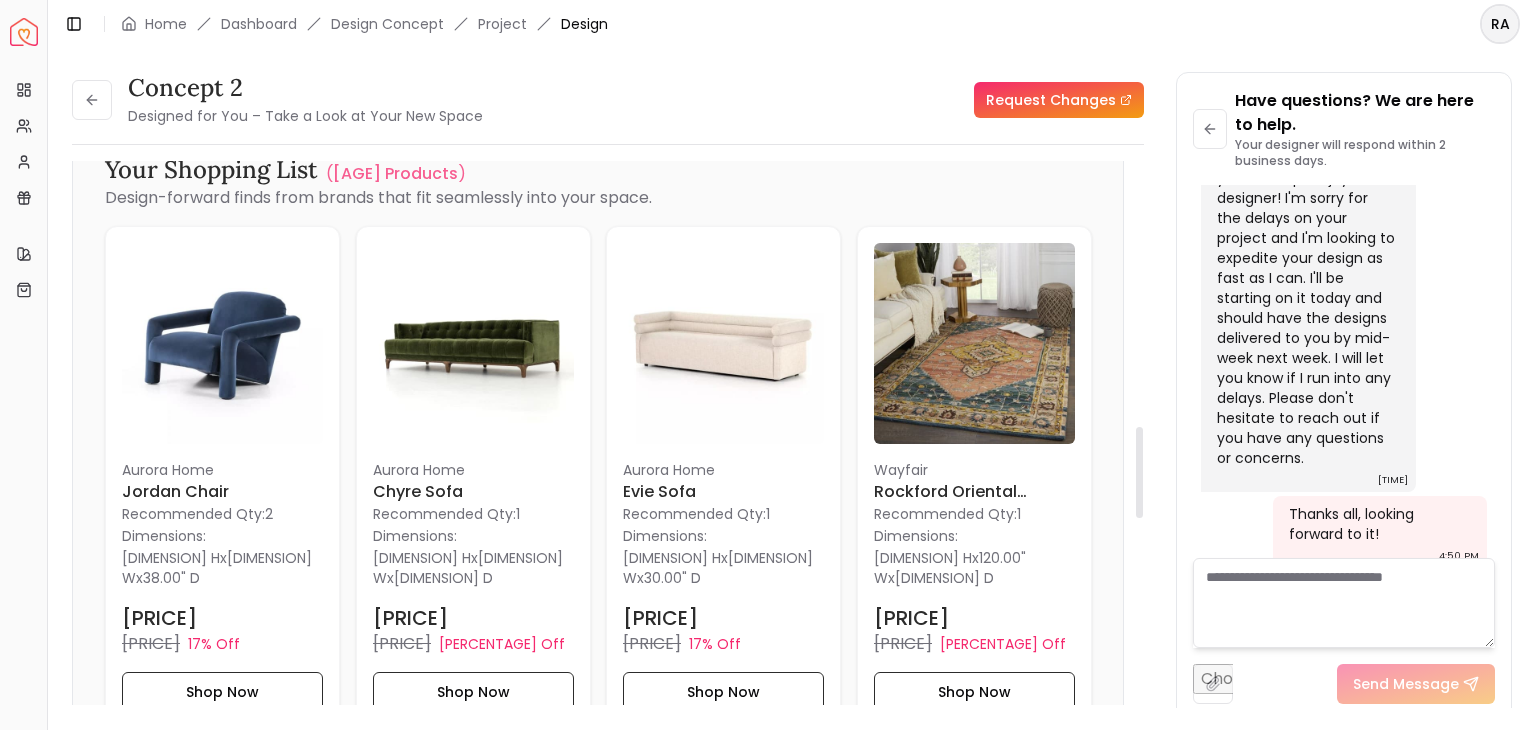 click on "Wall Paints Featured in Your Design Sherwin Williams Creole Cottage Why Shop with Spacejoy? Shopping through Spacejoy isn’t just convenient - it’s smarter. Here’s why: One Cart, All Brands Our concierge places your orders across all retailers - no juggling multiple accounts. Track Everything, In One Place Monitor all your orders from different brands in your Spacejoy dashboard. Returns? Refunds? Relax. We manage returns and refunds with retailers so you don’t have to. Price Match Guarantee We match the best prices and notify you of drops before placing orders. Deals Done Right We automatically apply the best deals available - no extra work needed. Exclusive Discounts Get special perks from select brands only through Spacejoy. Your Shopping List ( 28   Products   ) Design-forward finds from brands that fit seamlessly into your space. Aurora Home Jordan Chair Recommended Qty:  2 Dimensions:  [DIMENSION]   H  x  [DIMENSION]   W  x  [DIMENSION]   D [PRICE] [PRICE] 17% Off Shop Now aurora home Chyre Sofa 1 [DIMENSION]   H" at bounding box center [598, 429] 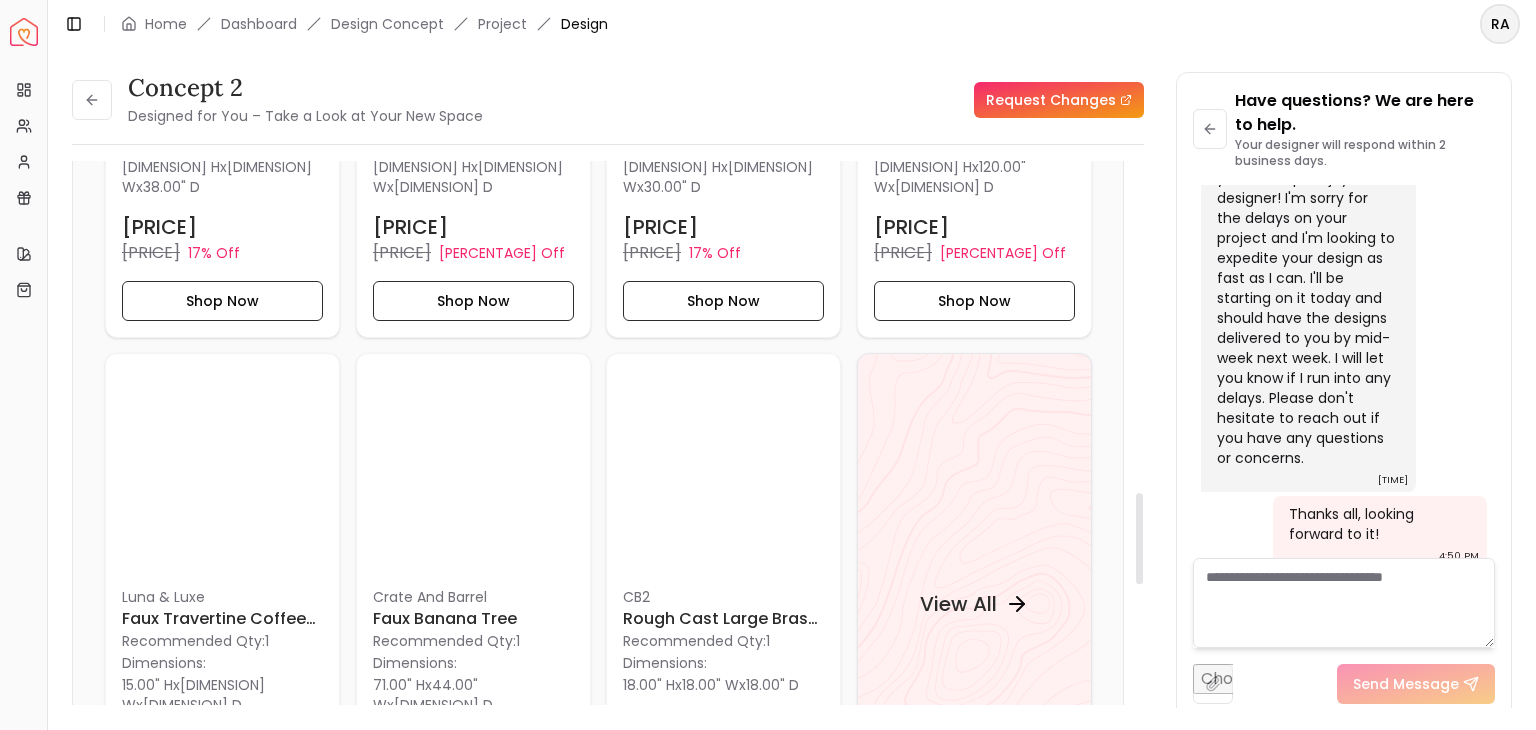 scroll, scrollTop: 2062, scrollLeft: 0, axis: vertical 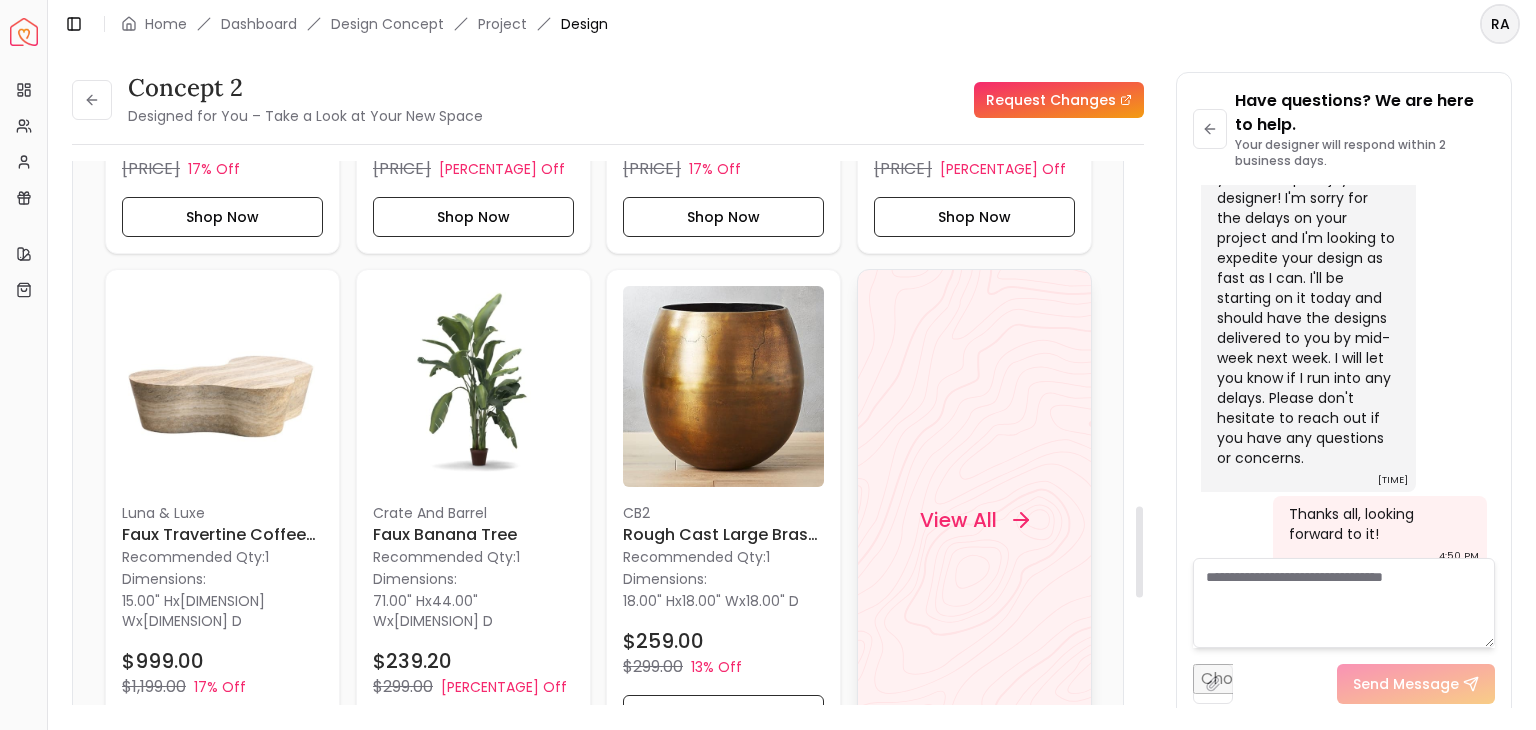 click on "View All" at bounding box center [957, 520] 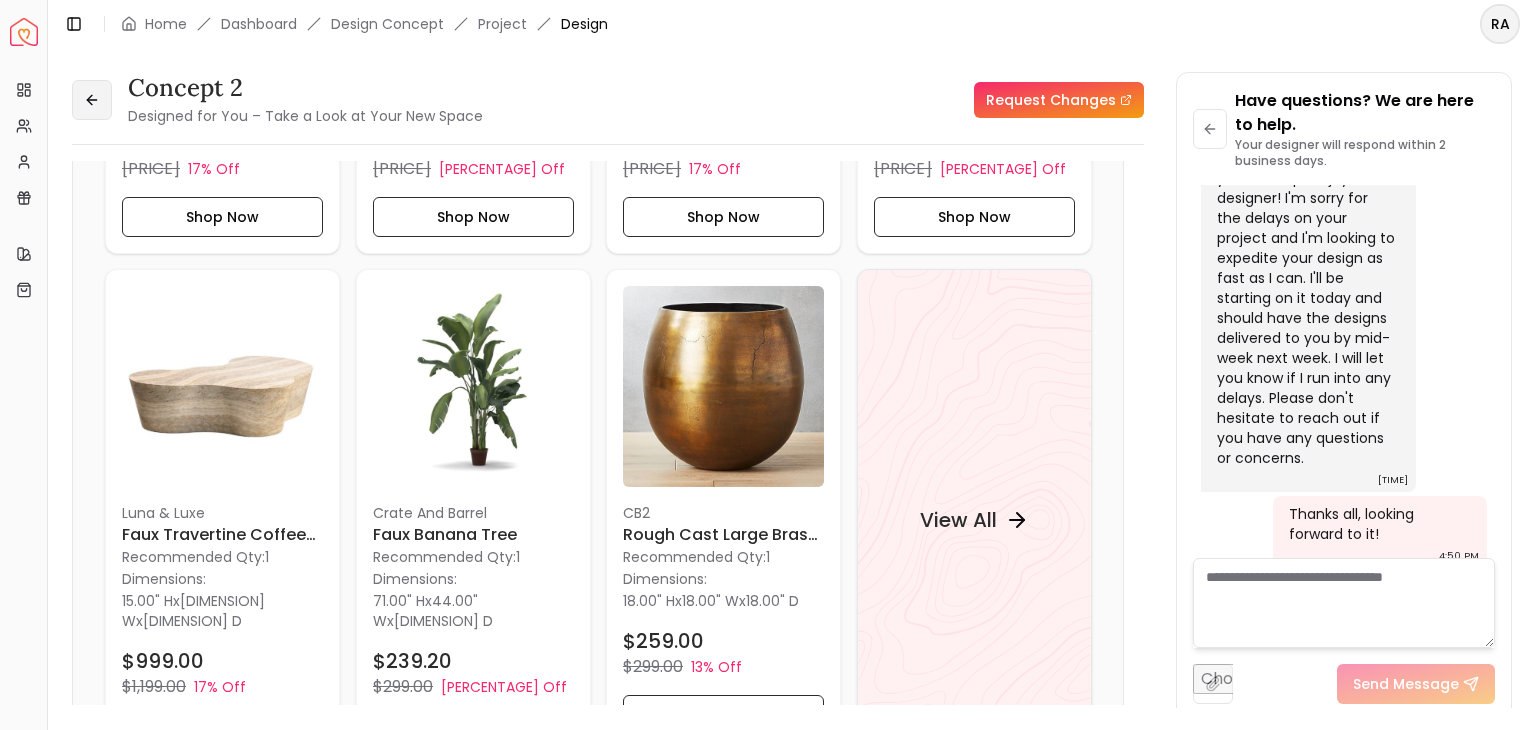 click 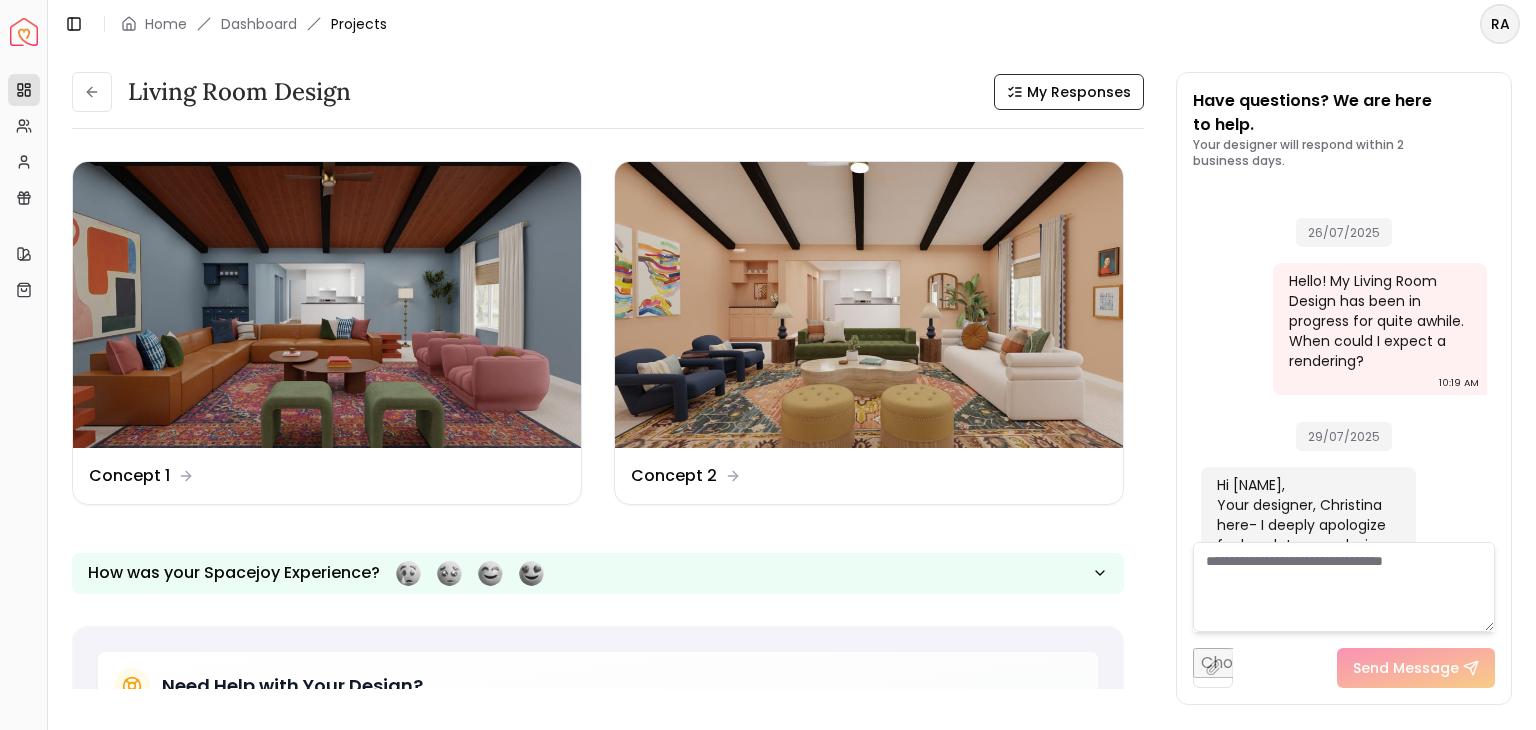 scroll, scrollTop: 1151, scrollLeft: 0, axis: vertical 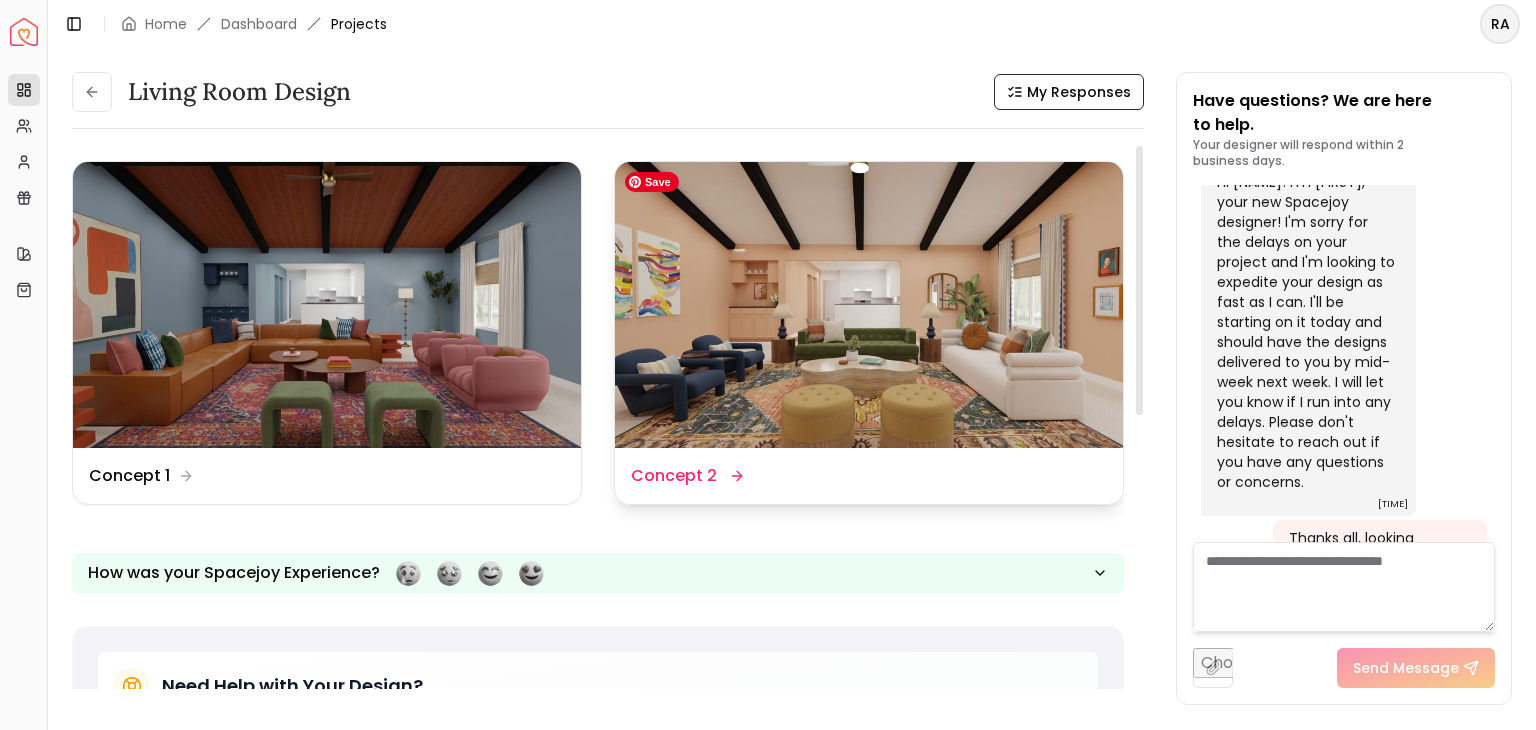 click at bounding box center (869, 305) 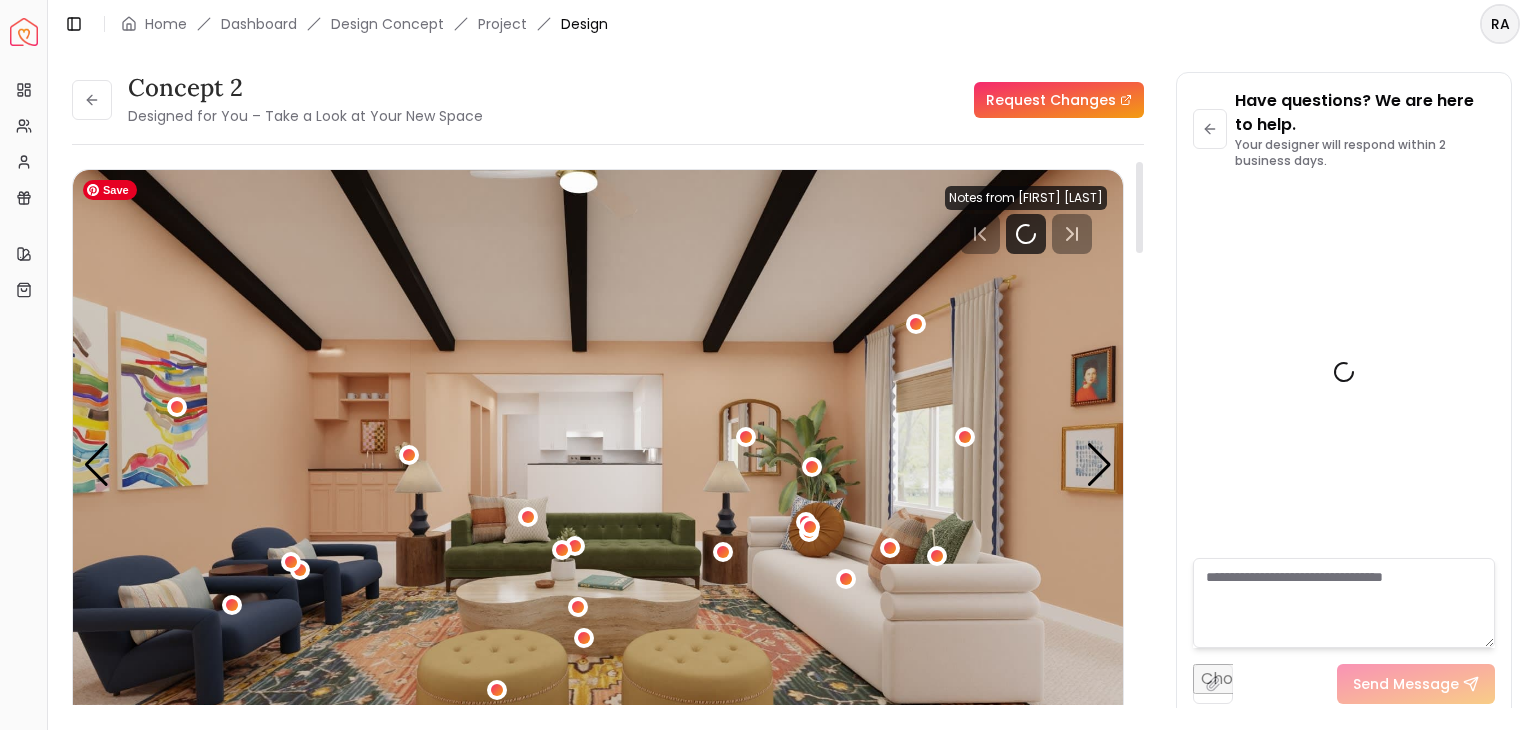 scroll, scrollTop: 1175, scrollLeft: 0, axis: vertical 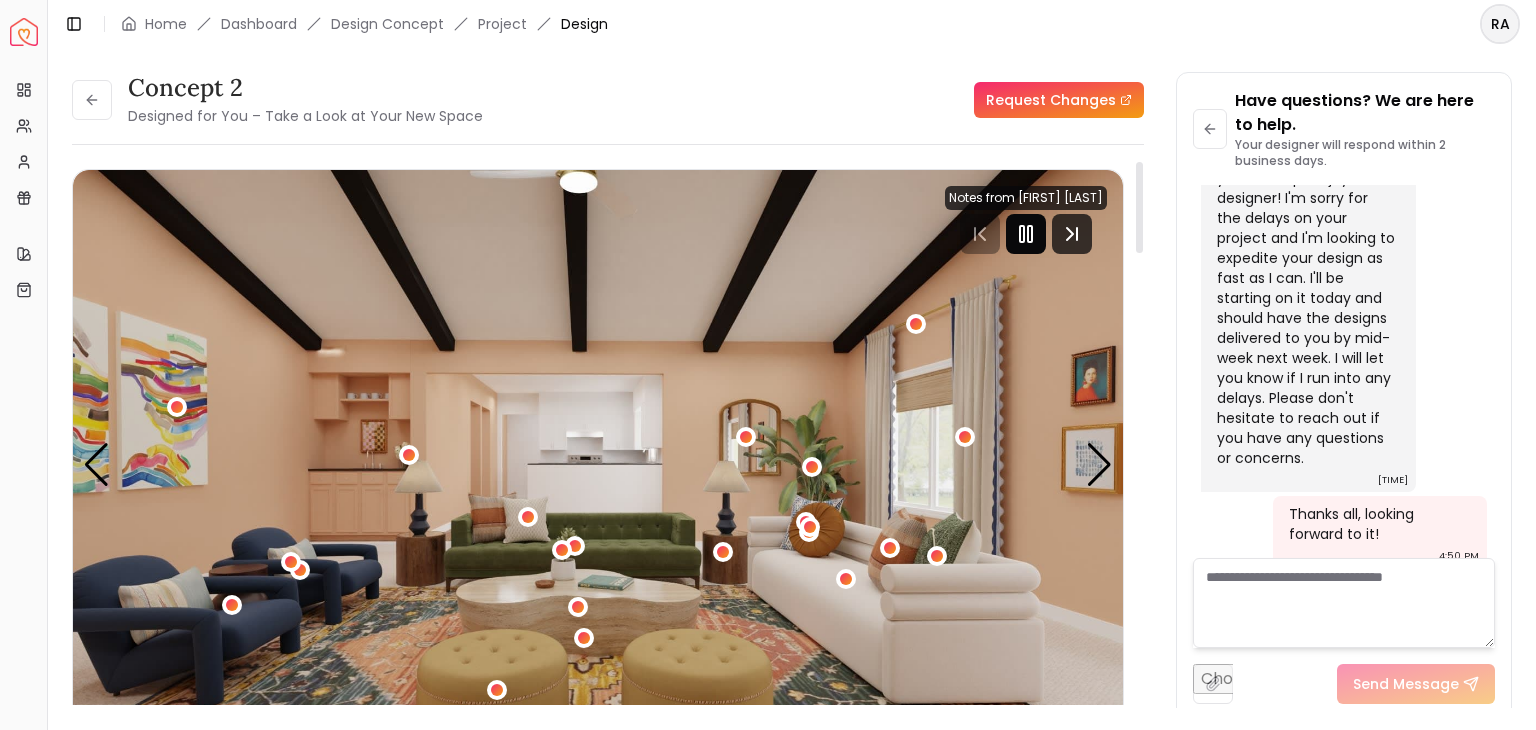 click 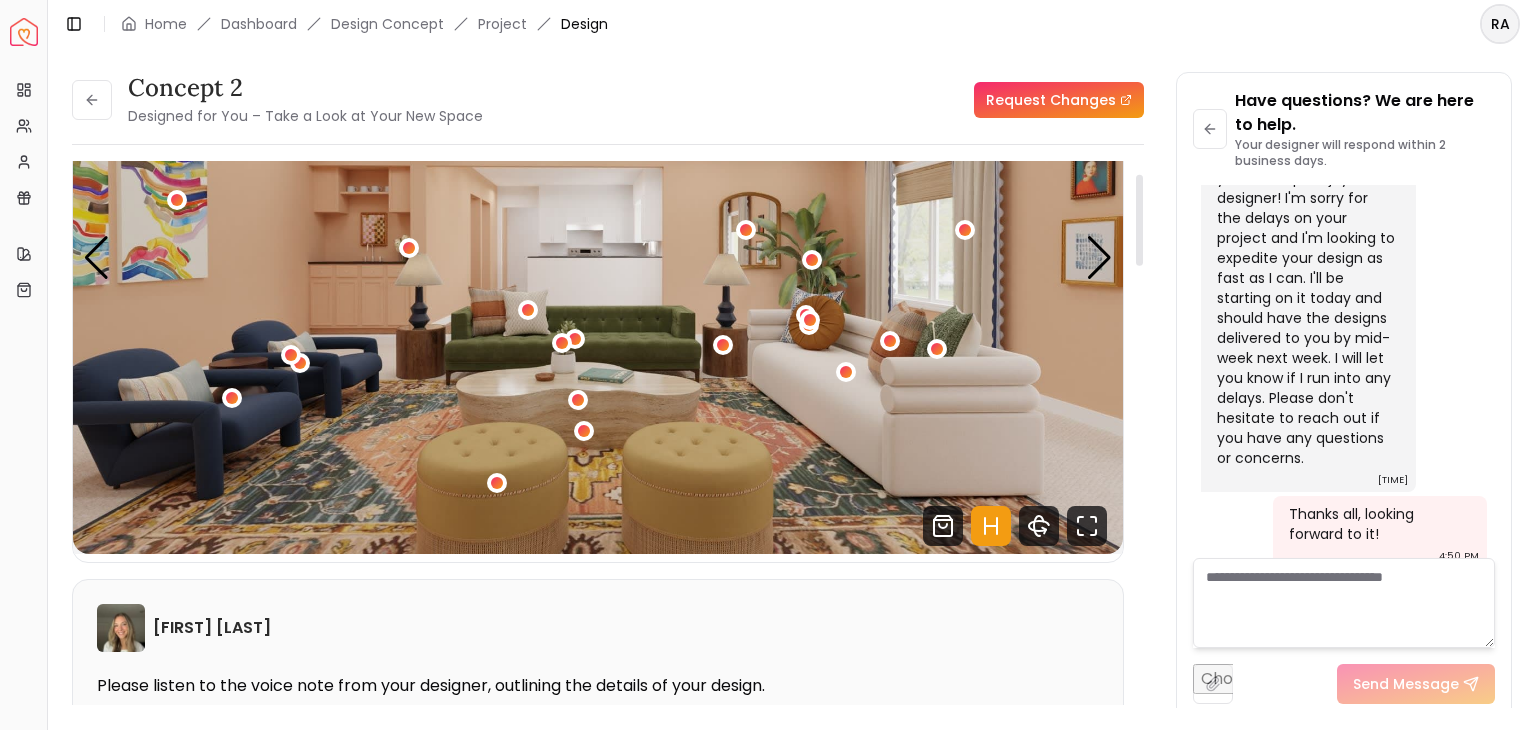 scroll, scrollTop: 76, scrollLeft: 0, axis: vertical 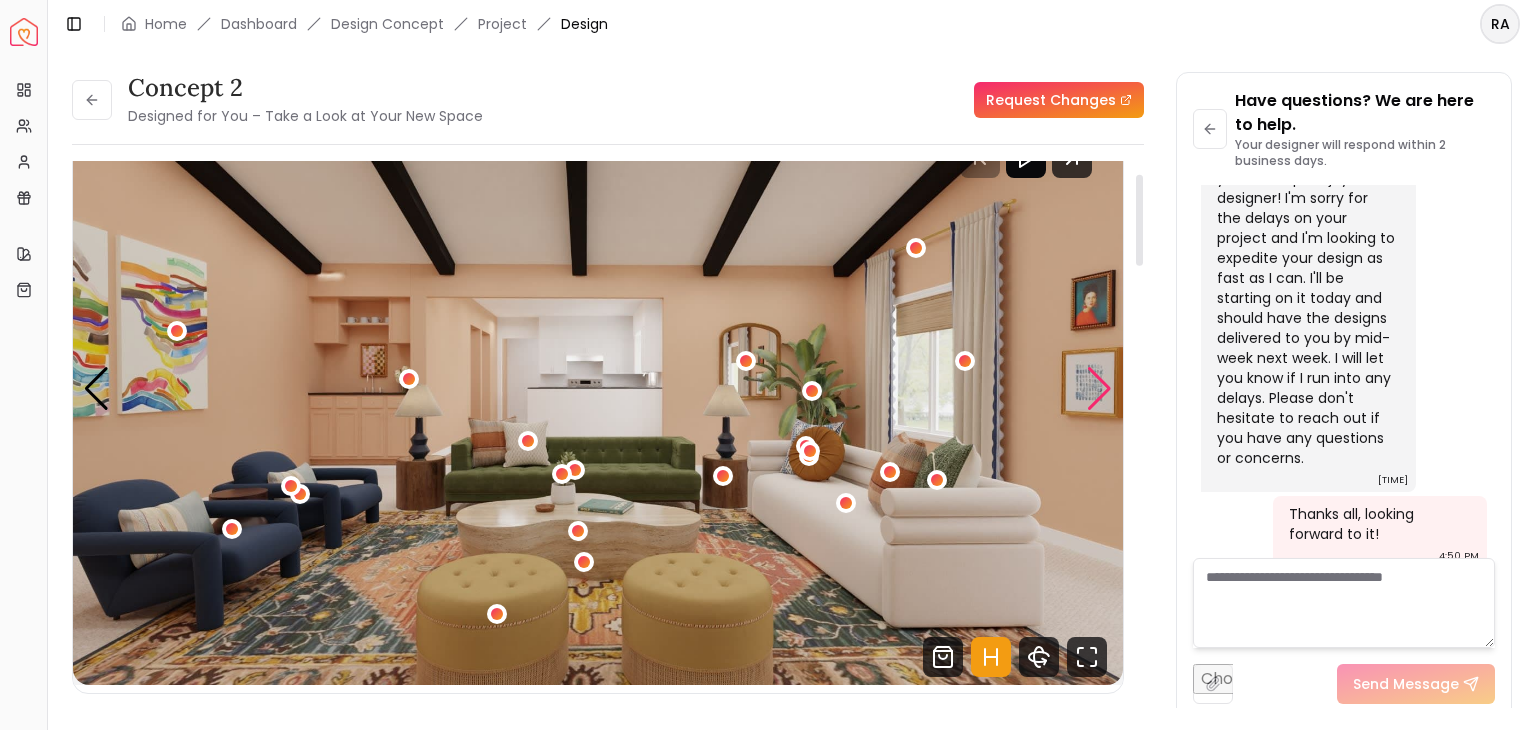 click at bounding box center [1099, 389] 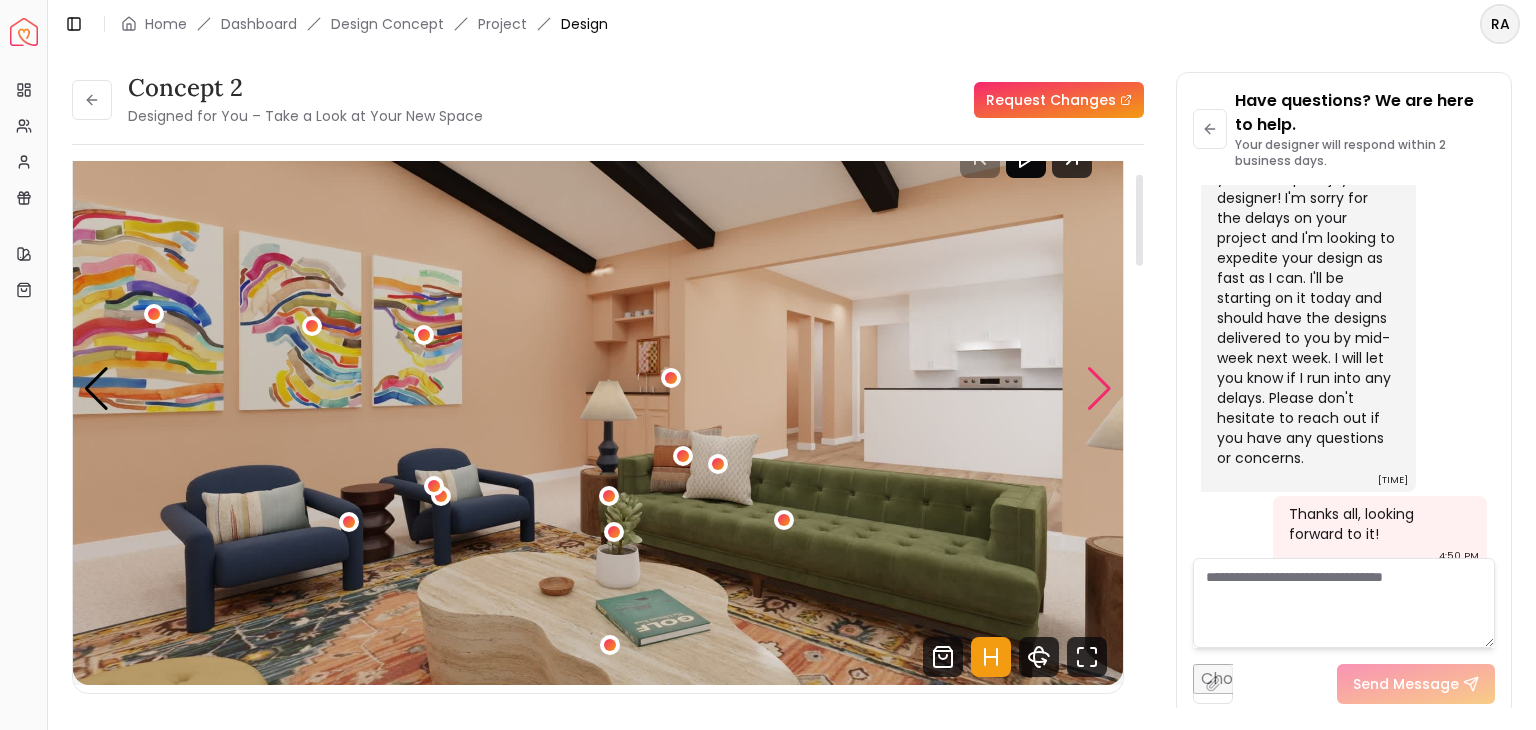 click at bounding box center (1099, 389) 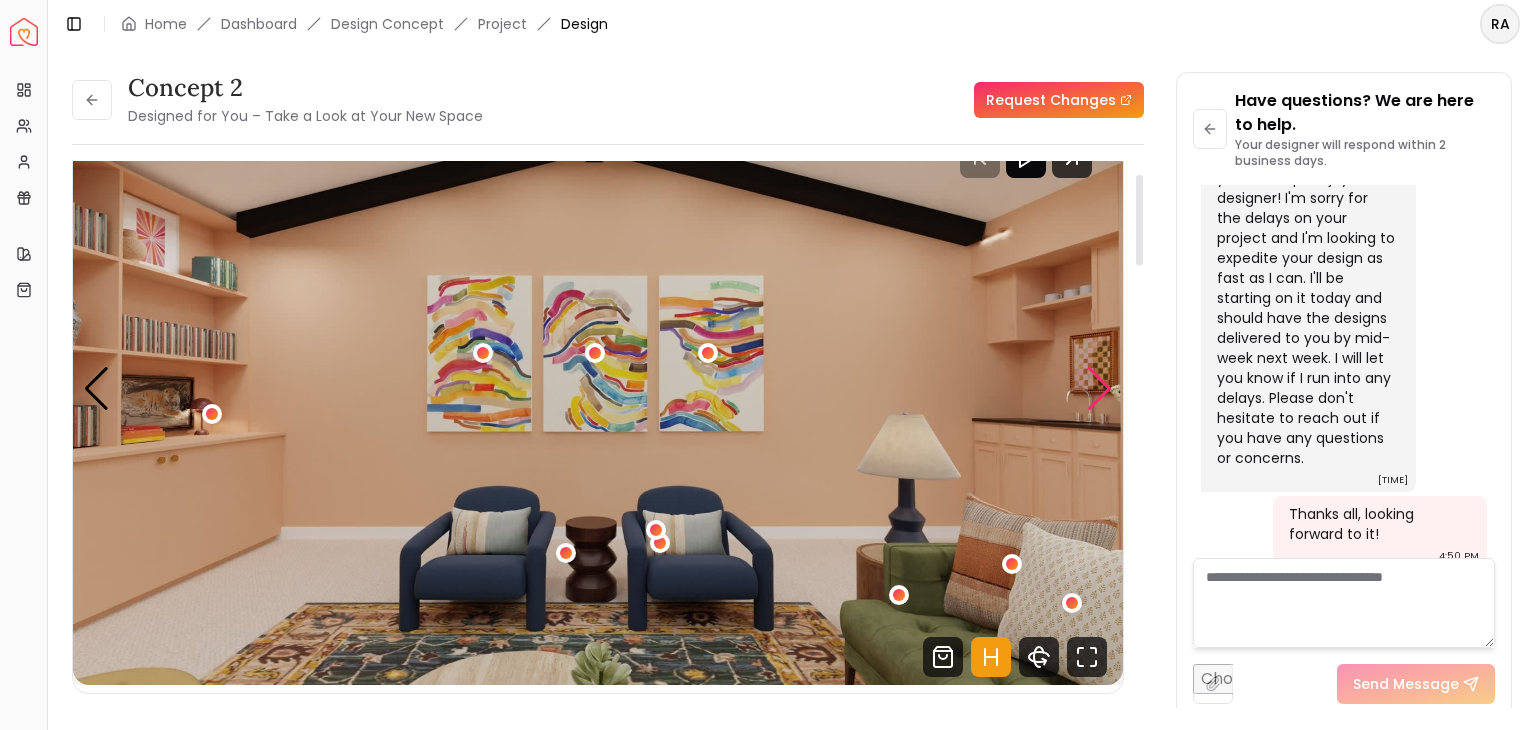 click at bounding box center [1099, 389] 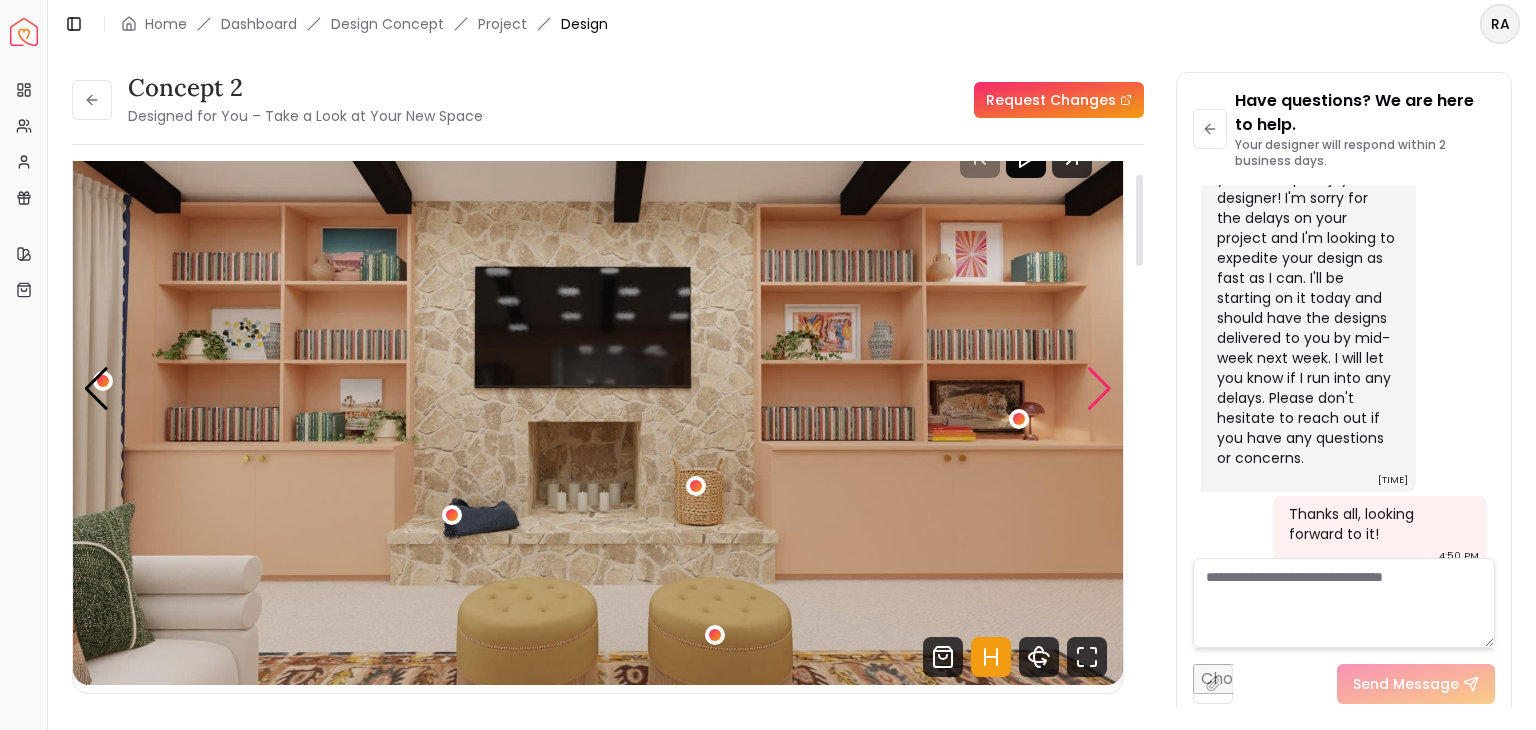 click at bounding box center (1099, 389) 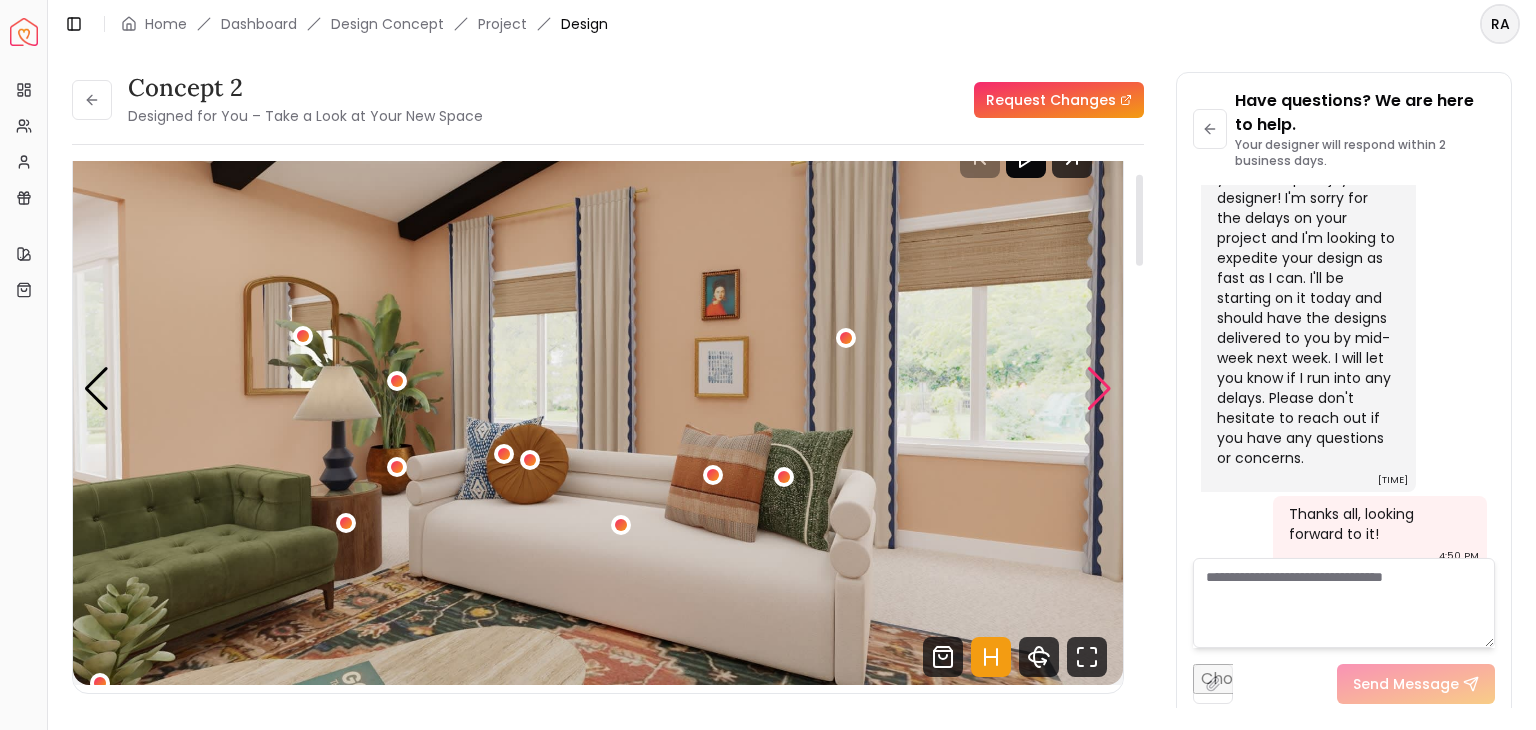 click at bounding box center (1099, 389) 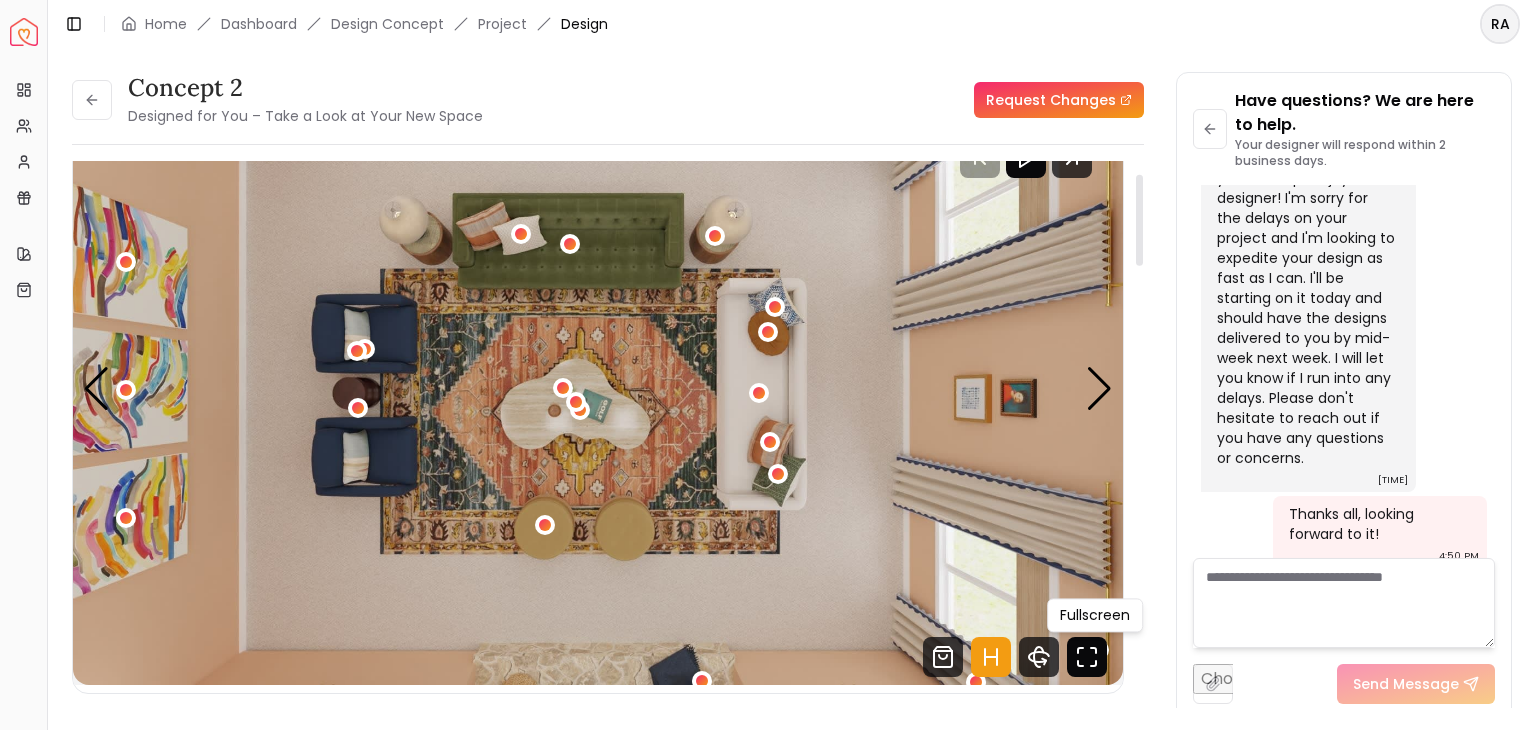 click 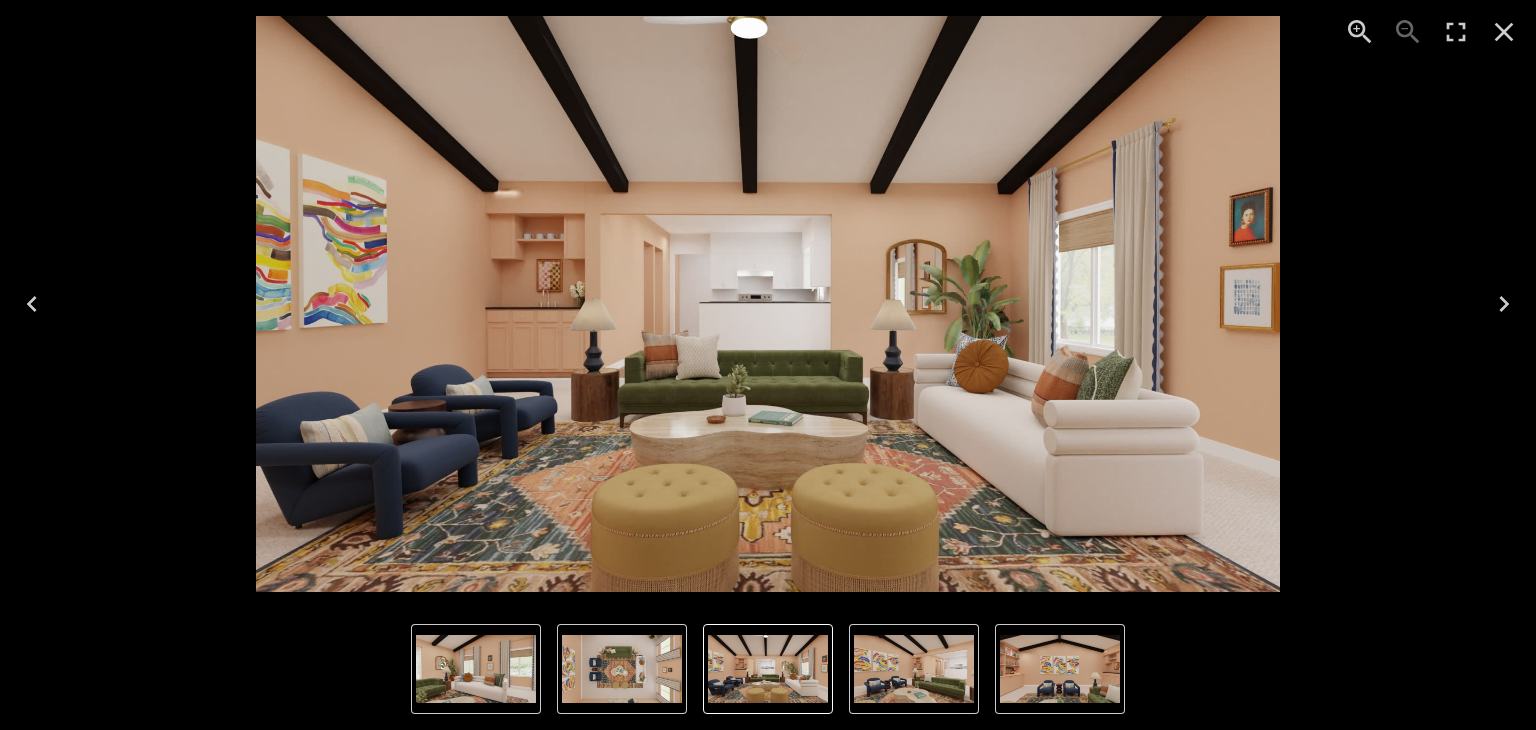 click at bounding box center (622, 669) 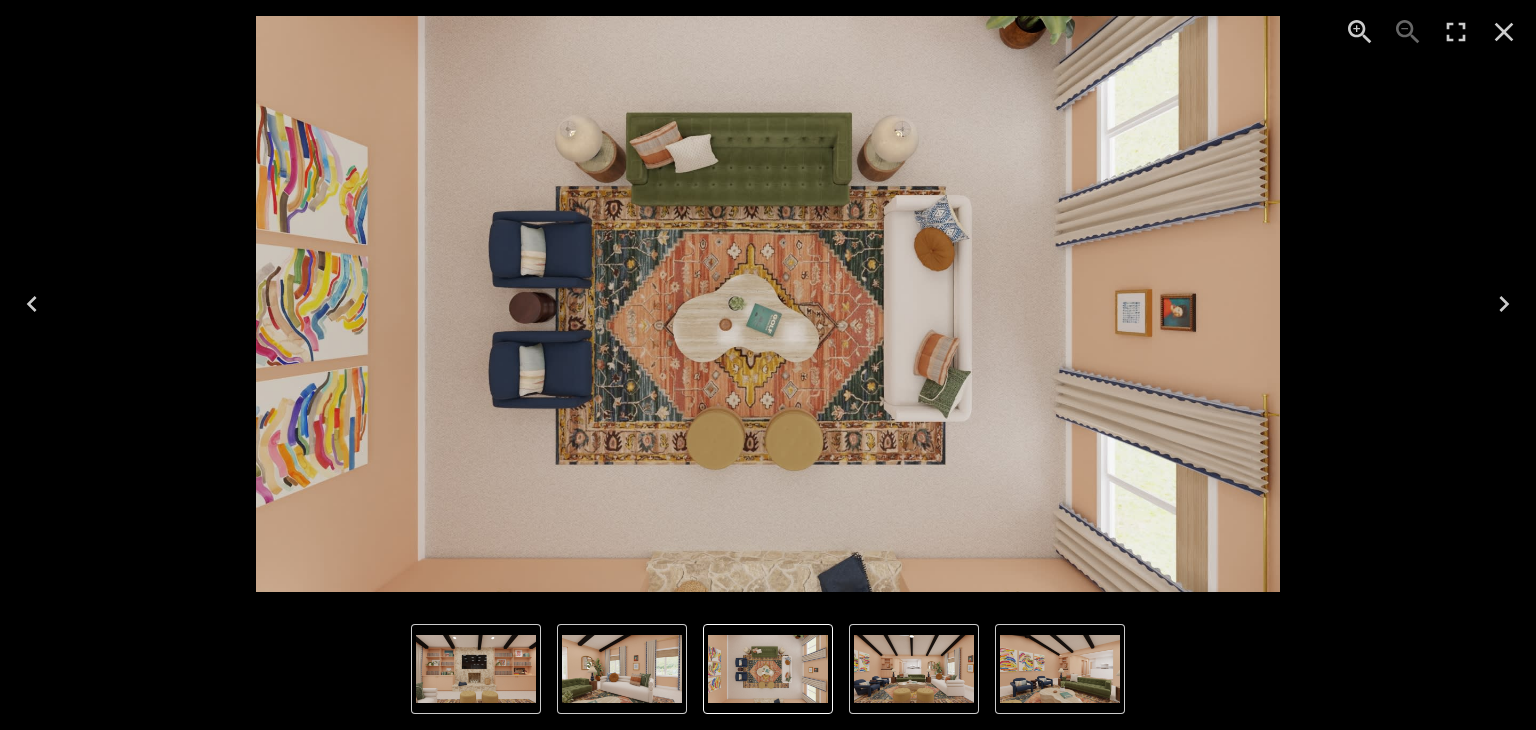 click at bounding box center [476, 669] 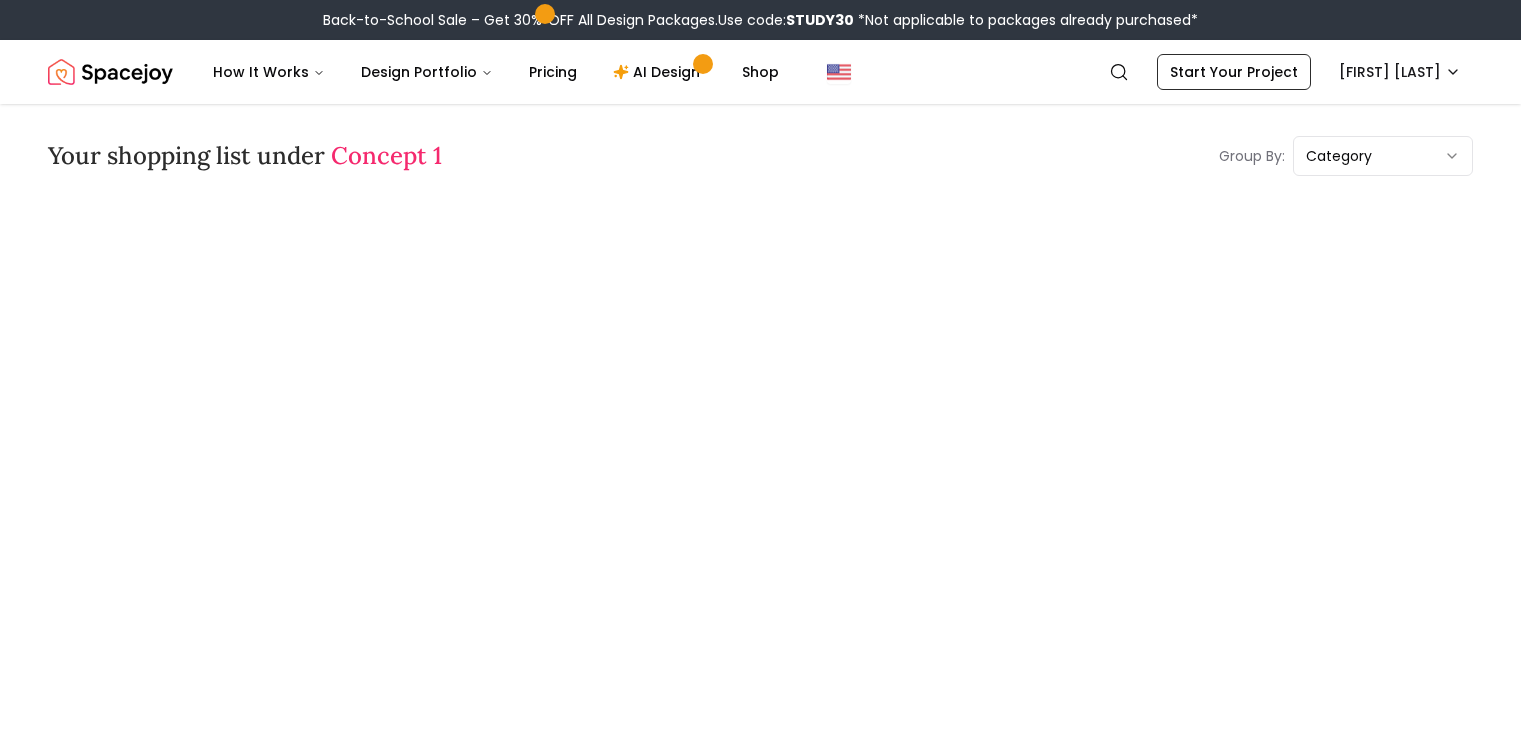 scroll, scrollTop: 0, scrollLeft: 0, axis: both 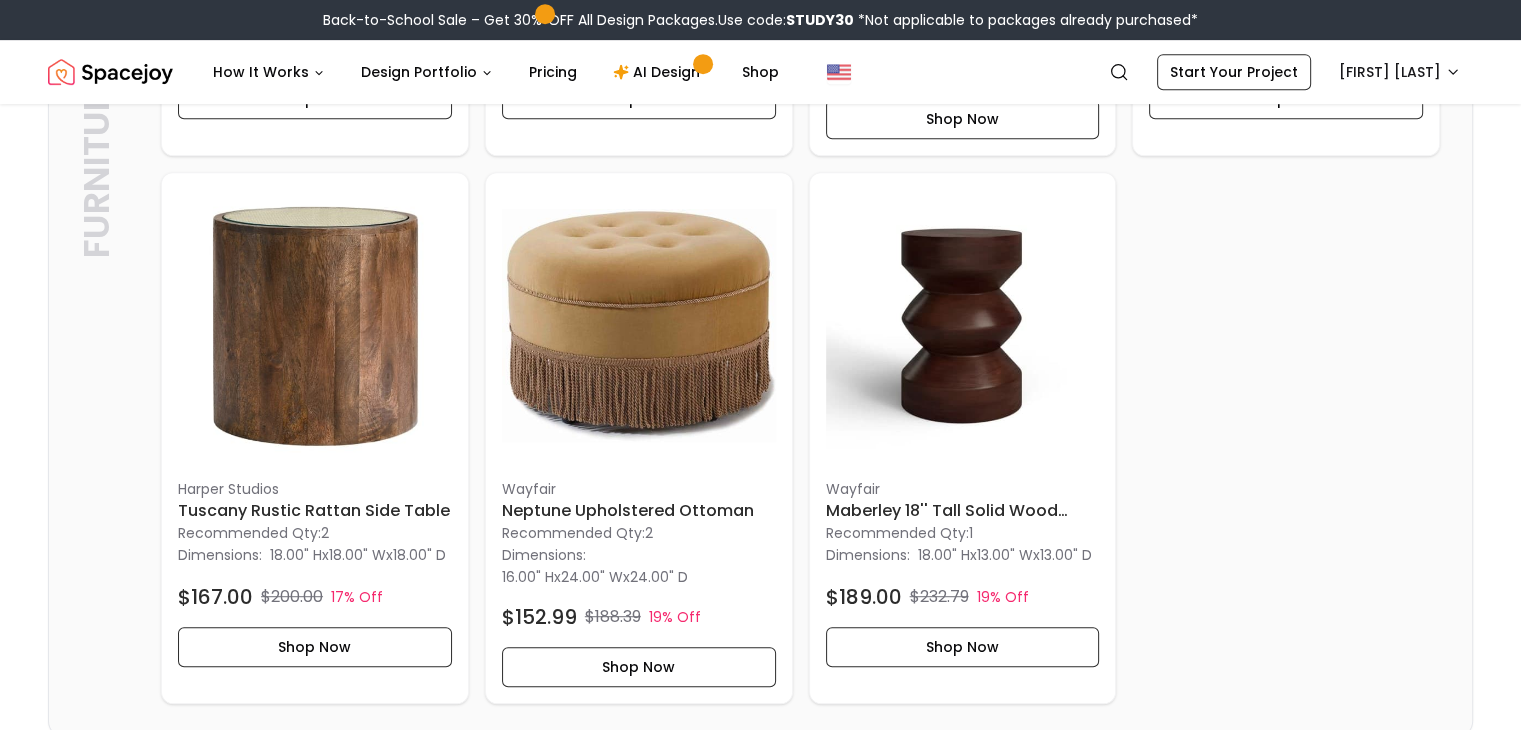 click on "Furniture Furniture Aurora Home Jordan Chair Recommended Qty:  2 Dimensions:  25.50"   H  x  31.50"   W  x  38.00"   D $1,149.00 $1,379.00 17% Off Shop Now aurora home Chyre Sofa Recommended Qty:  1 Dimensions:  25.25"   H  x  91.25"   W  x  34.75"   D $2,099.00 $2,546.40 18% Off Shop Now Aurora Home Evie Sofa Recommended Qty:  1 Dimensions:  26.75"   H  x  88.00"   W  x  30.00"   D $2,399.00 $2,879.00 17% Off Shop Now Luna & Luxe Faux Travertine Coffee Table Recommended Qty:  1 Dimensions:  15.00"   H  x  59.30"   W  x  30.30"   D $999.00 $1,199.00 17% Off Shop Now Harper Studios Tuscany Rustic Rattan Side Table Recommended Qty:  2 Dimensions:  18.00"   H  x  18.00"   W  x  18.00"   D $167.00 $200.00 17% Off Shop Now Wayfair Neptune Upholstered Ottoman Recommended Qty:  2 Dimensions:  16.00"   H  x  24.00"   W  x  24.00"   D $152.99 $188.39 19% Off Shop Now Wayfair Maberley 18'' Tall Solid Wood Pedestal End Table Birch Lane™ Recommended Qty:  1 Dimensions:  18.00"   H  x  13.00"   W  x  13.00"   D $189.00" at bounding box center (760, 164) 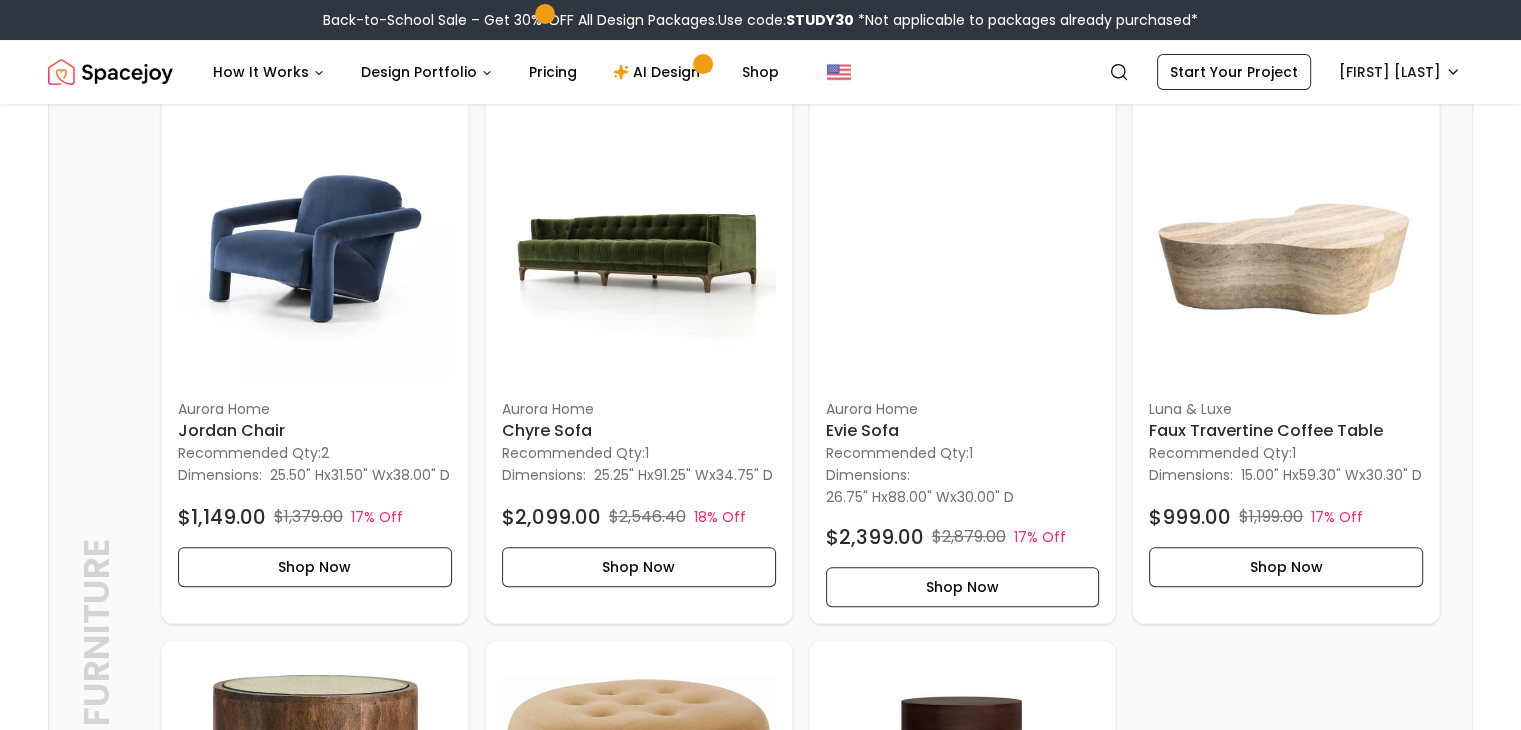 scroll, scrollTop: 0, scrollLeft: 0, axis: both 